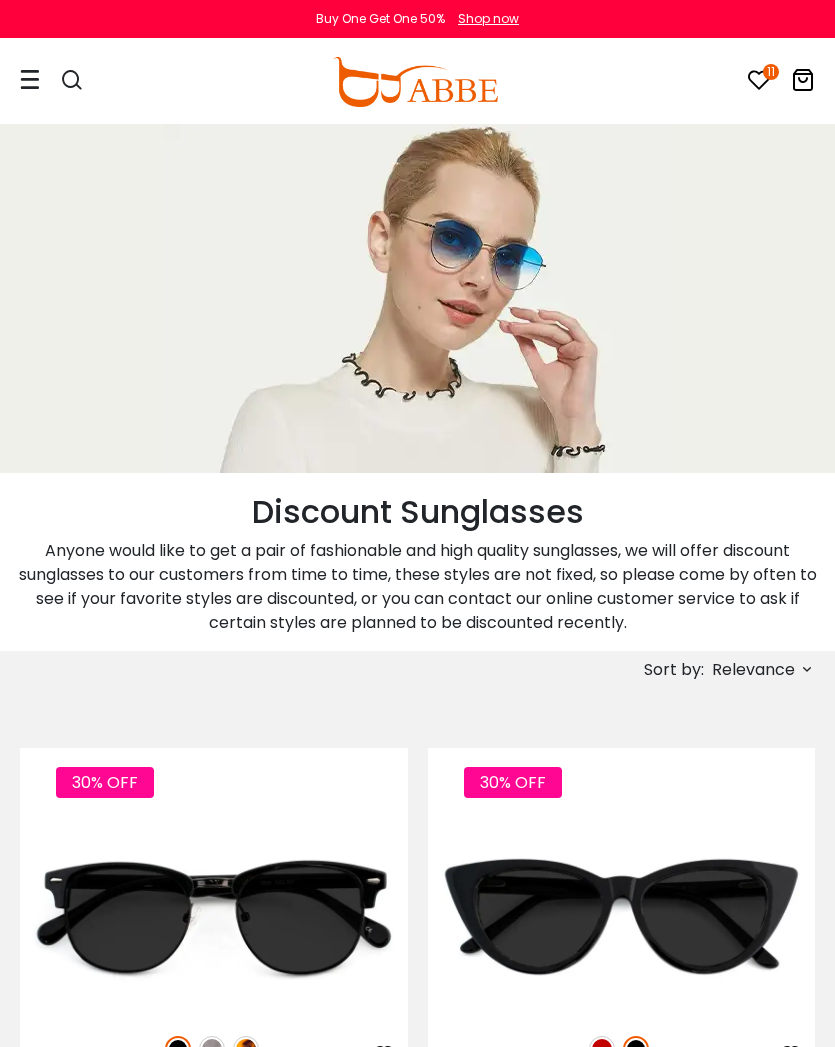 scroll, scrollTop: 0, scrollLeft: 0, axis: both 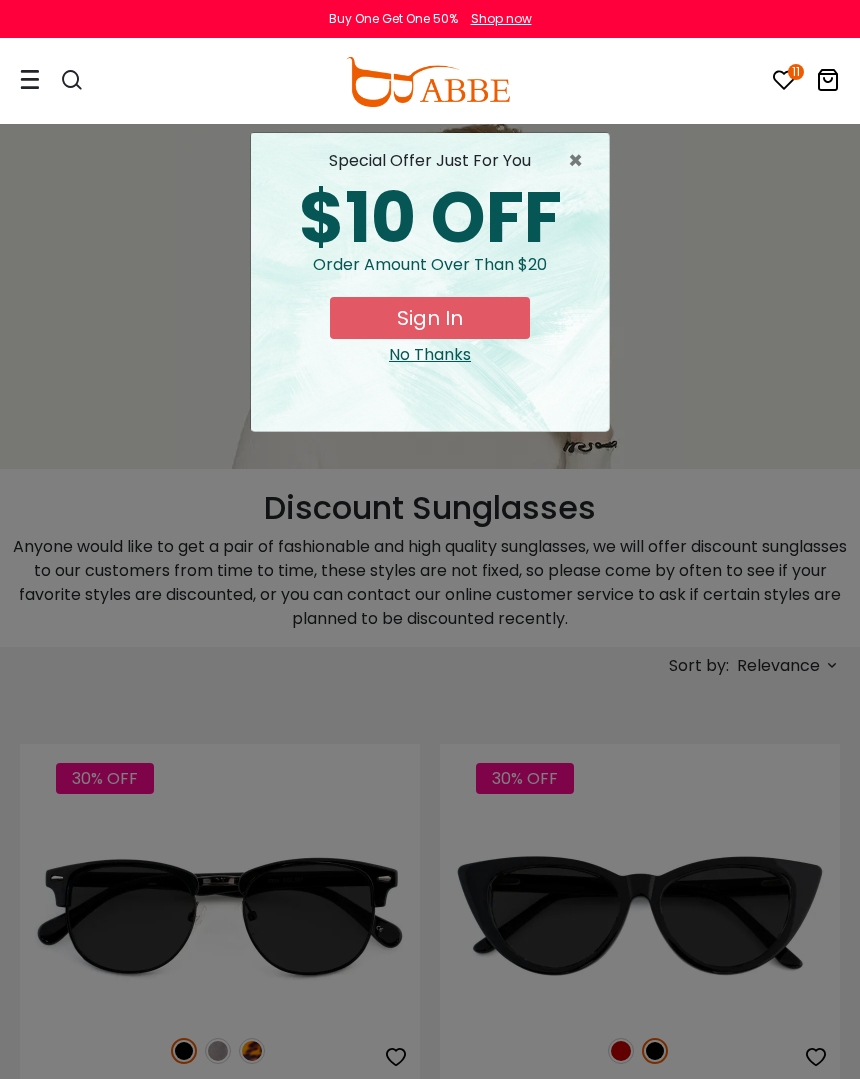 click on "Sign In" at bounding box center (430, 318) 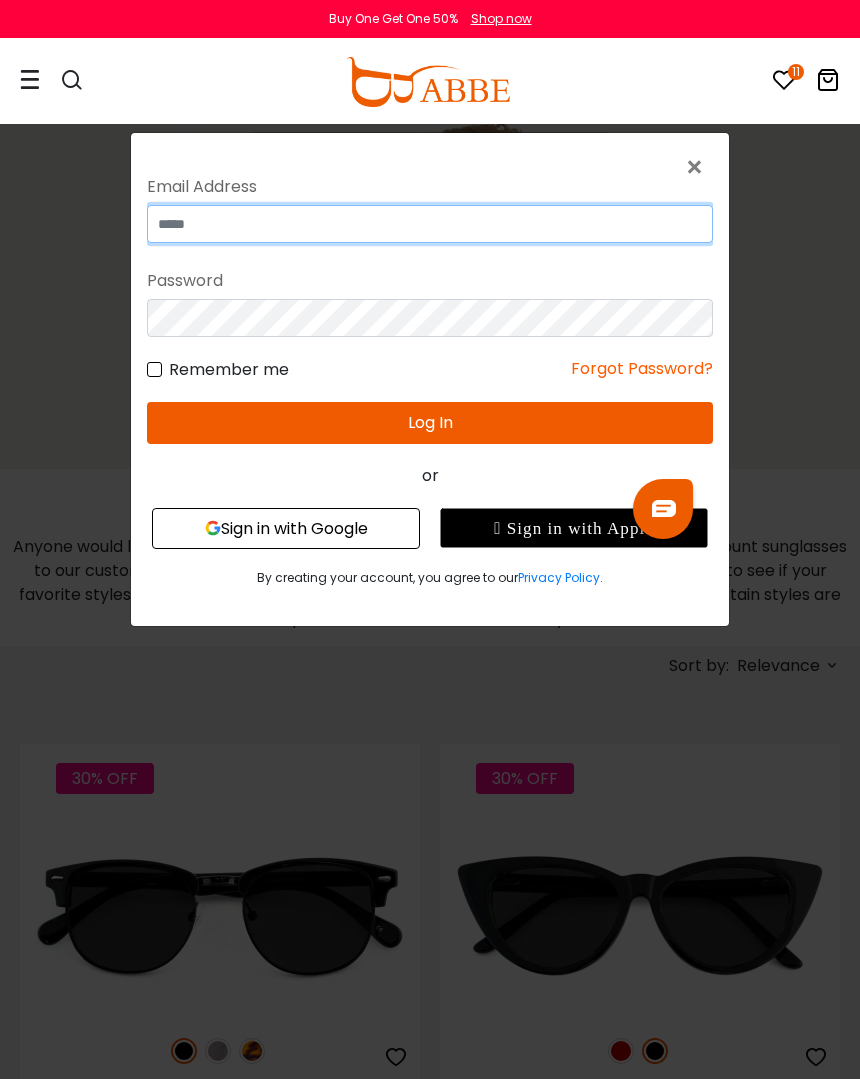 click at bounding box center [430, 224] 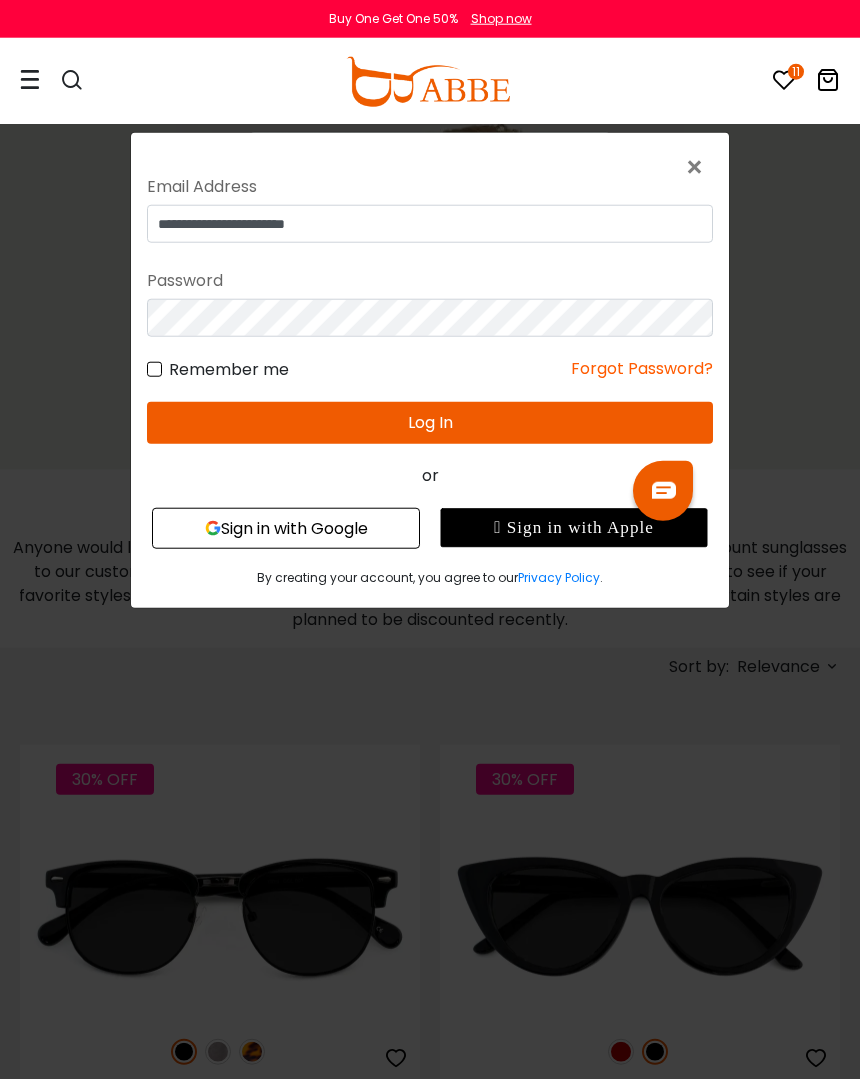 click on "Log In" at bounding box center [430, 422] 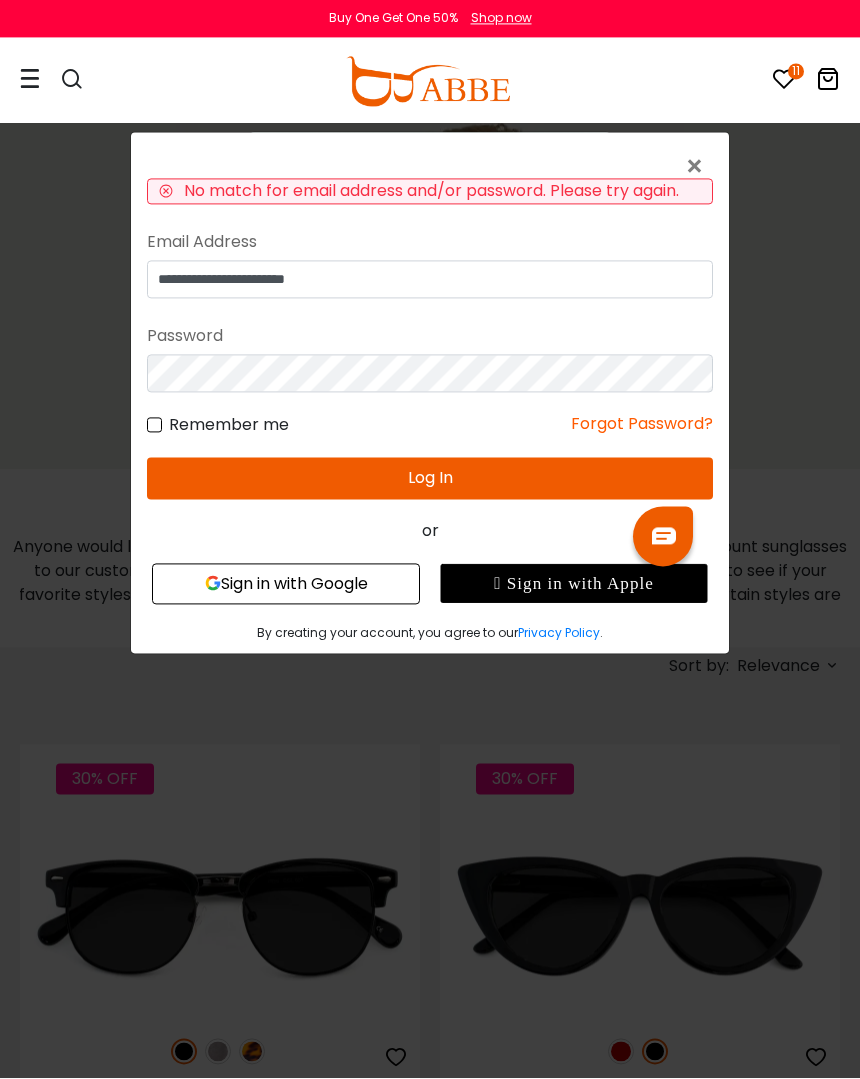 scroll, scrollTop: 4, scrollLeft: 0, axis: vertical 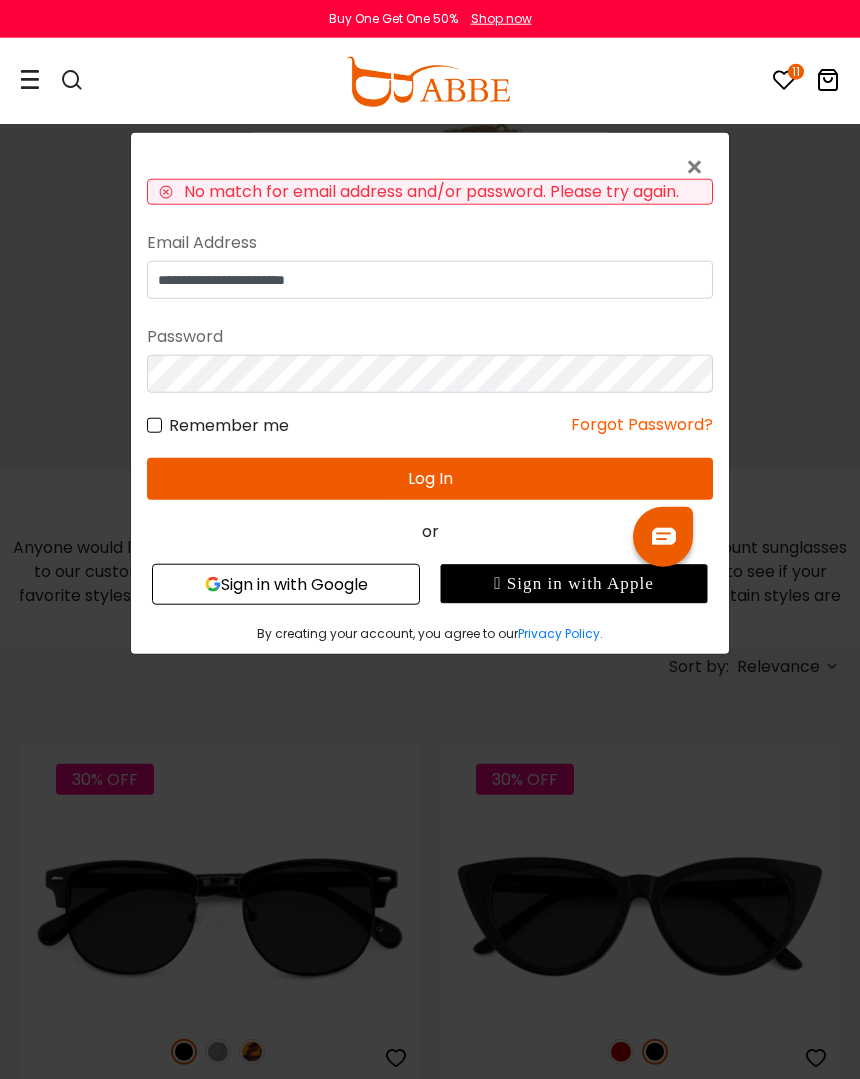 click on "Log In" at bounding box center (430, 478) 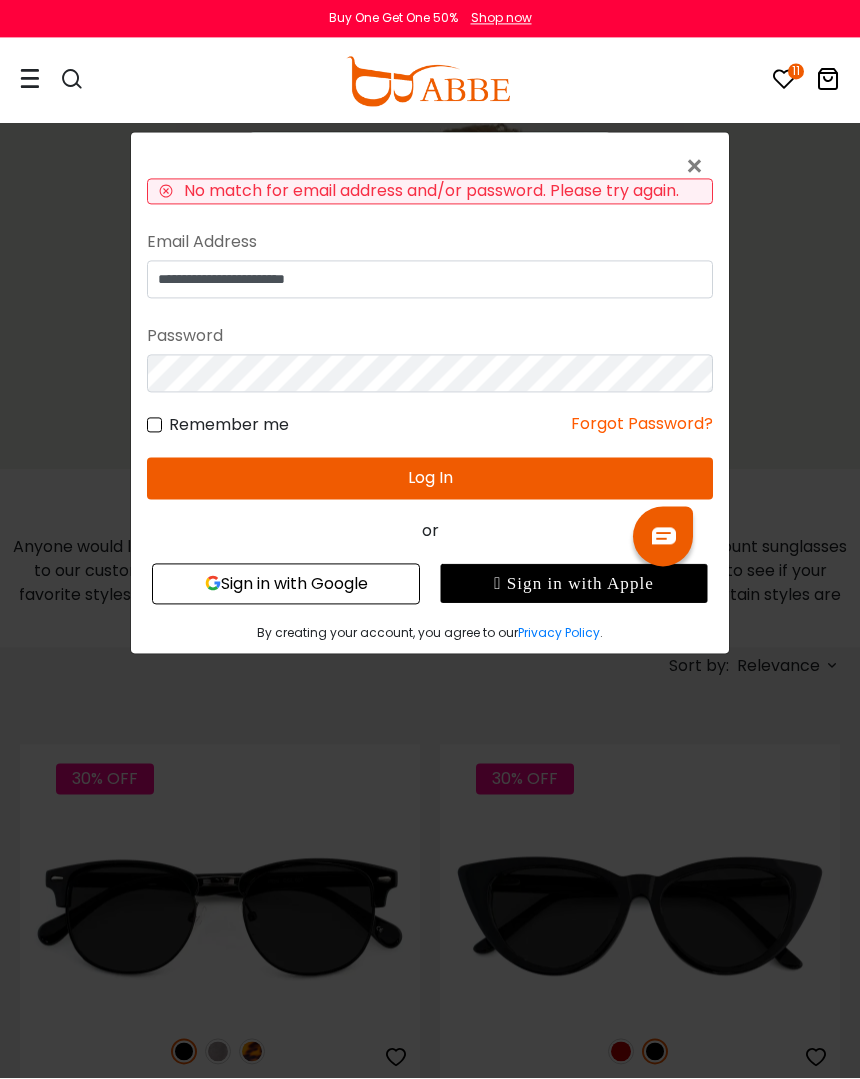 click on "Log In" at bounding box center [430, 478] 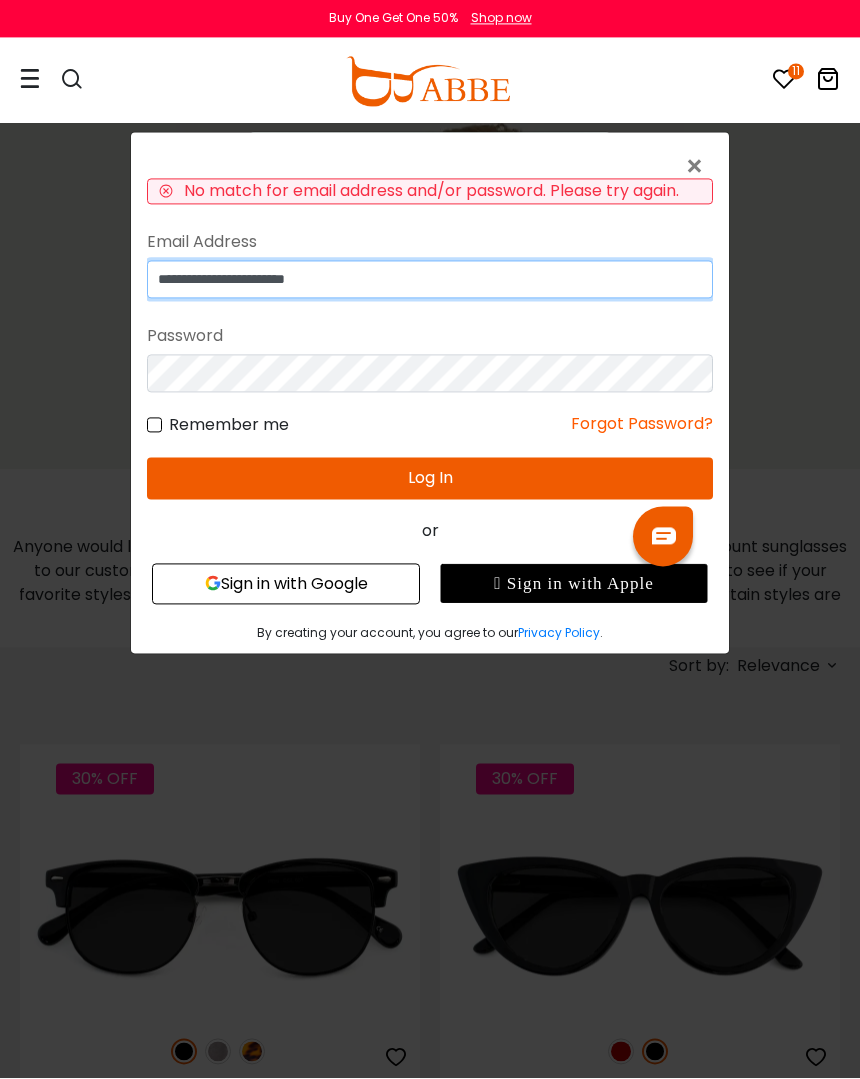 click on "**********" at bounding box center [430, 279] 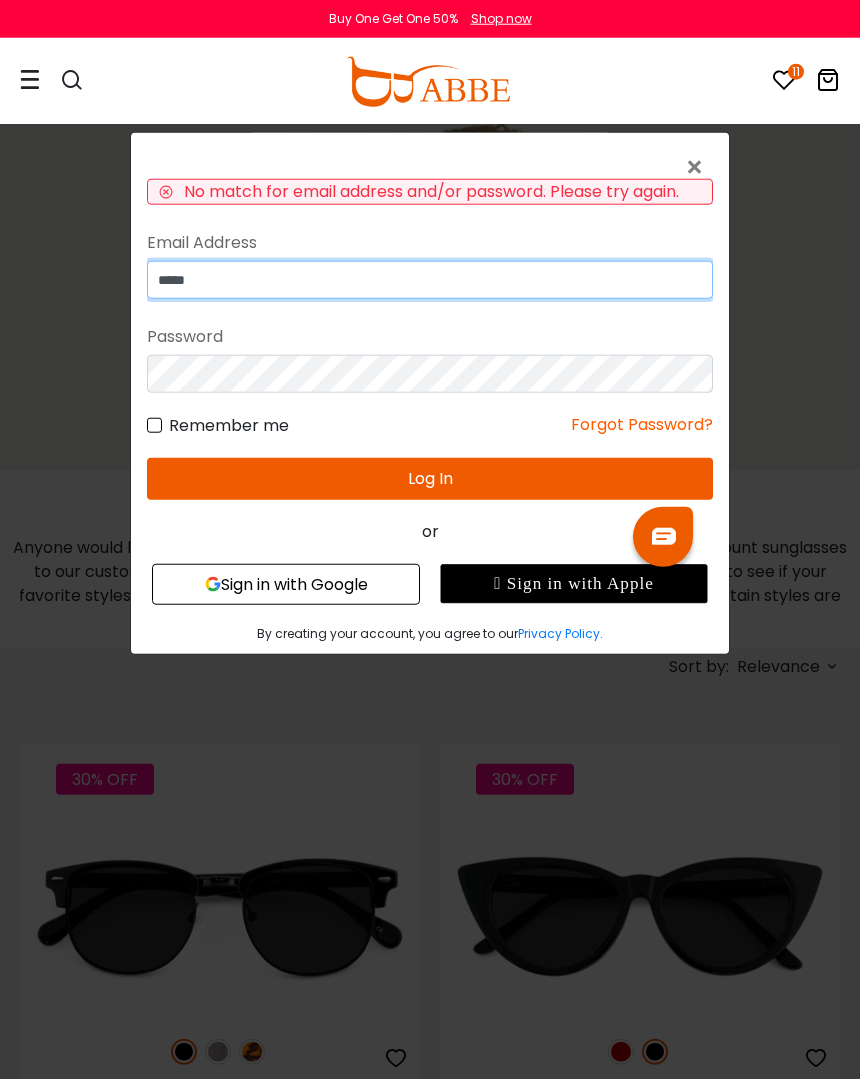 type on "****" 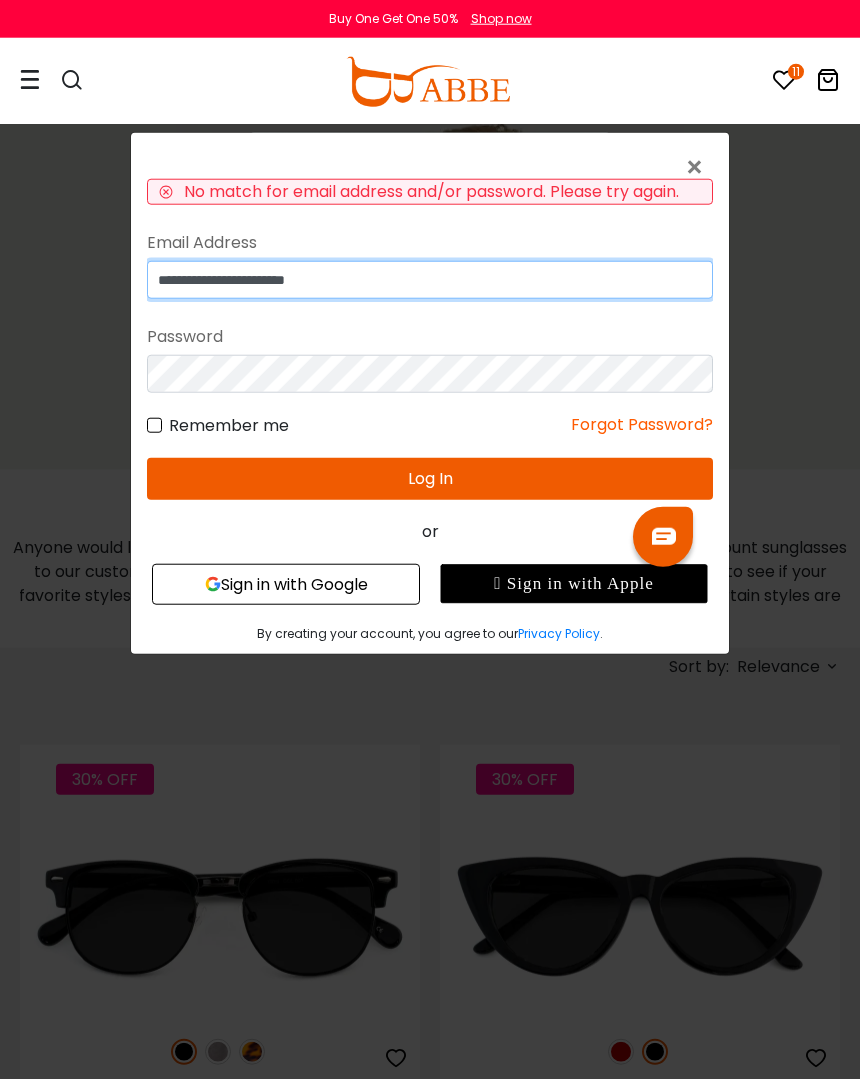 type on "**********" 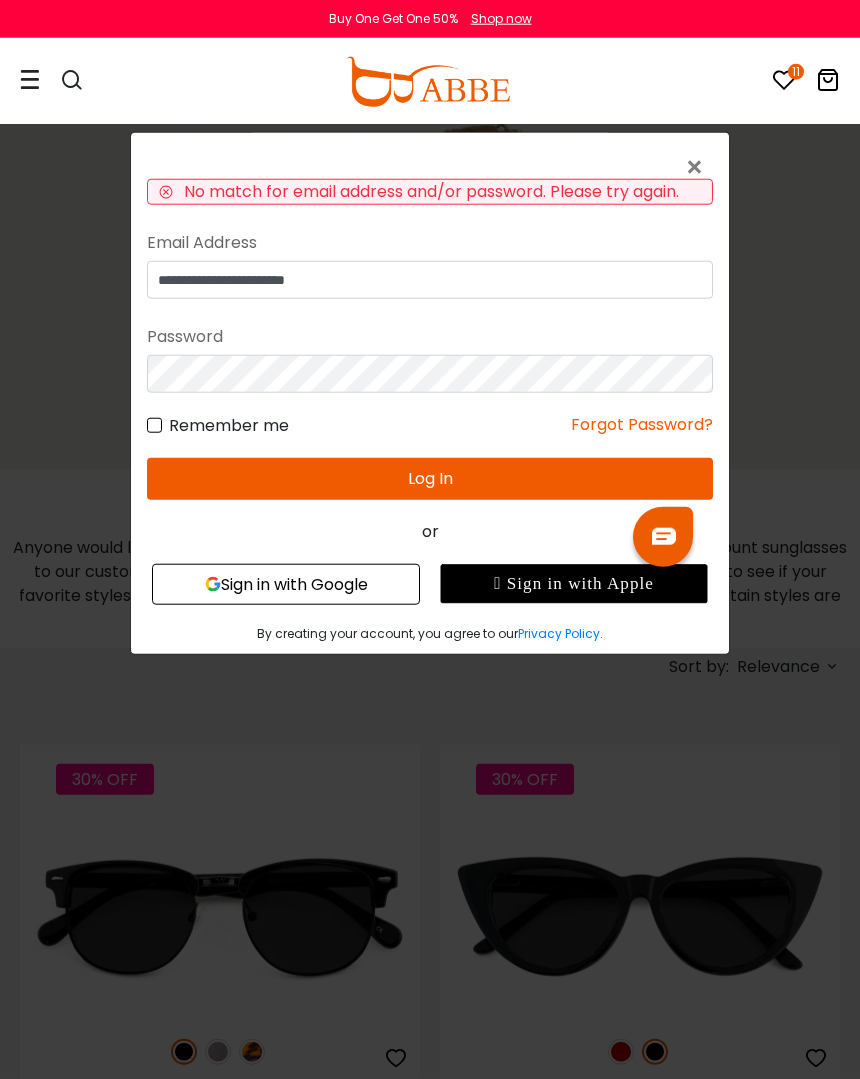 click on "Log In" at bounding box center [430, 478] 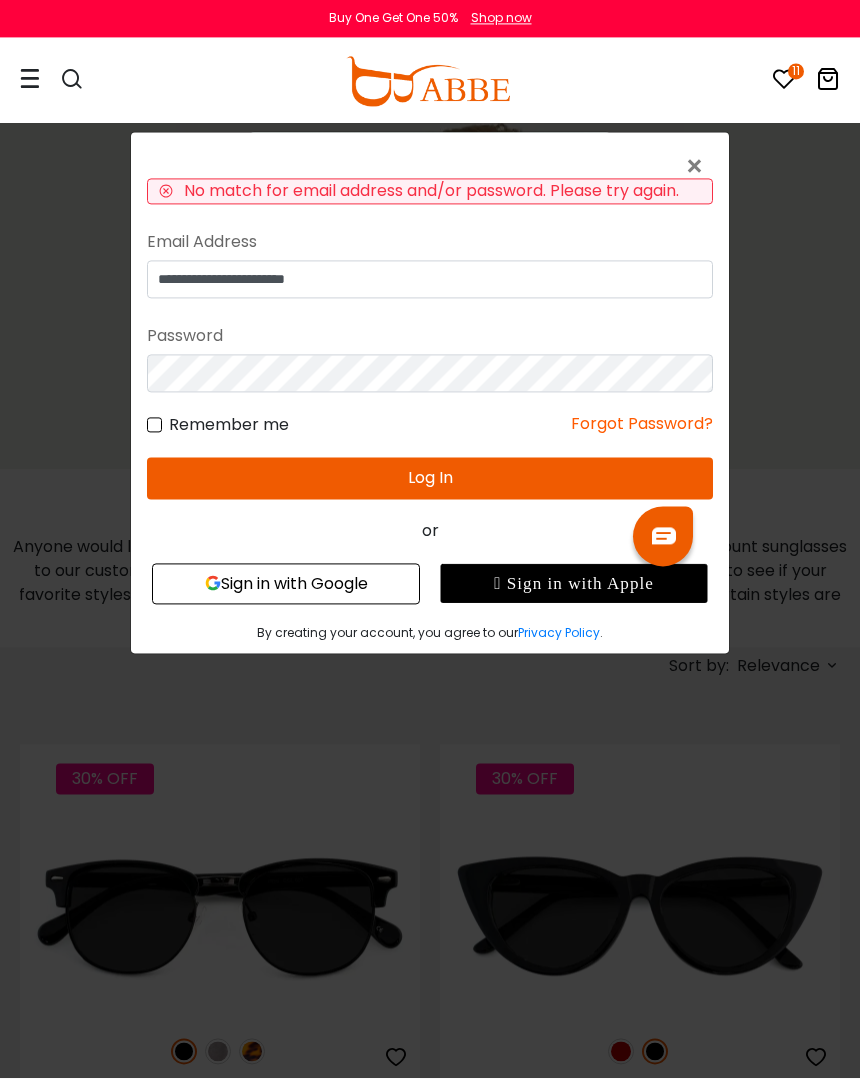 click on "Log In" at bounding box center (430, 478) 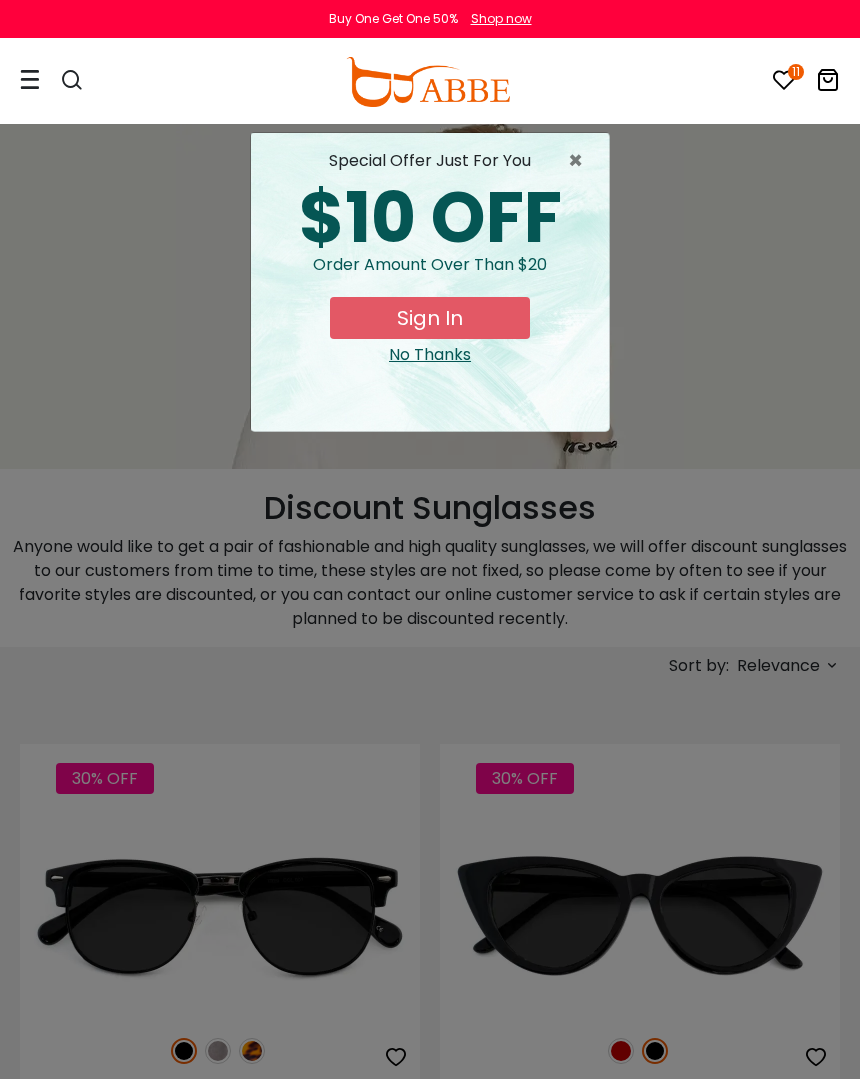 click on "Sign In" at bounding box center (430, 318) 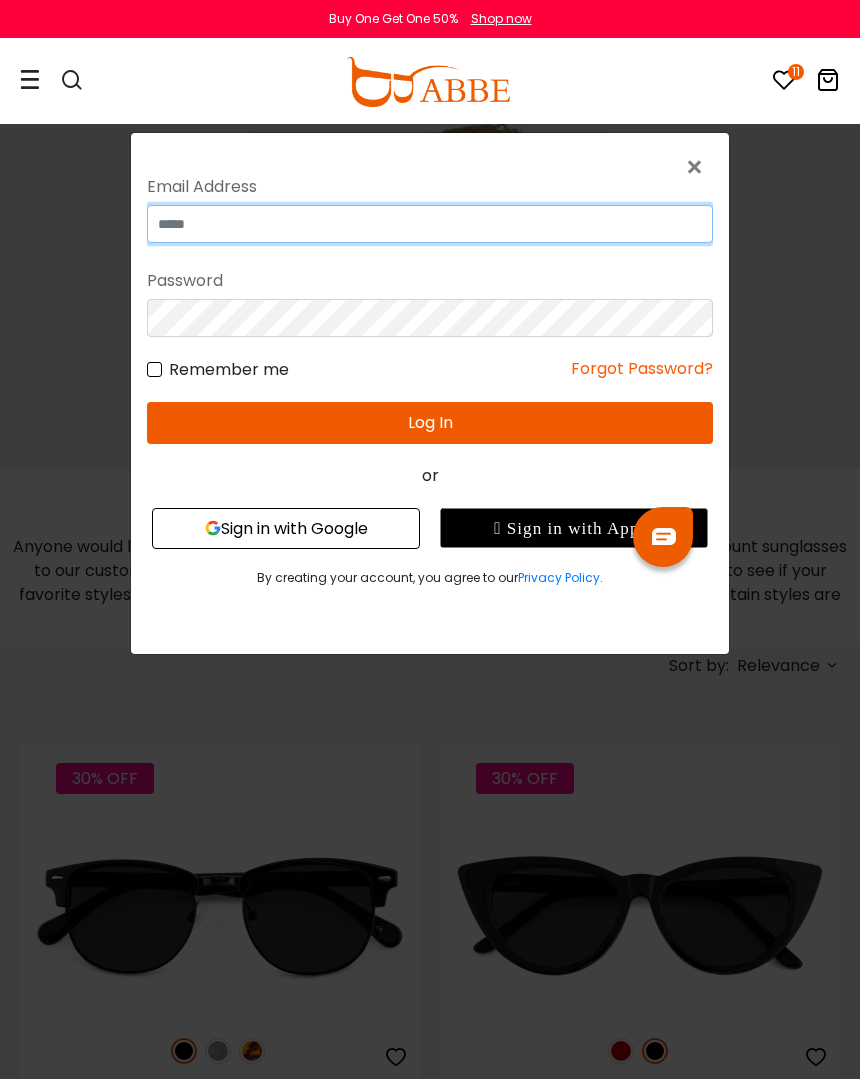 click at bounding box center (430, 224) 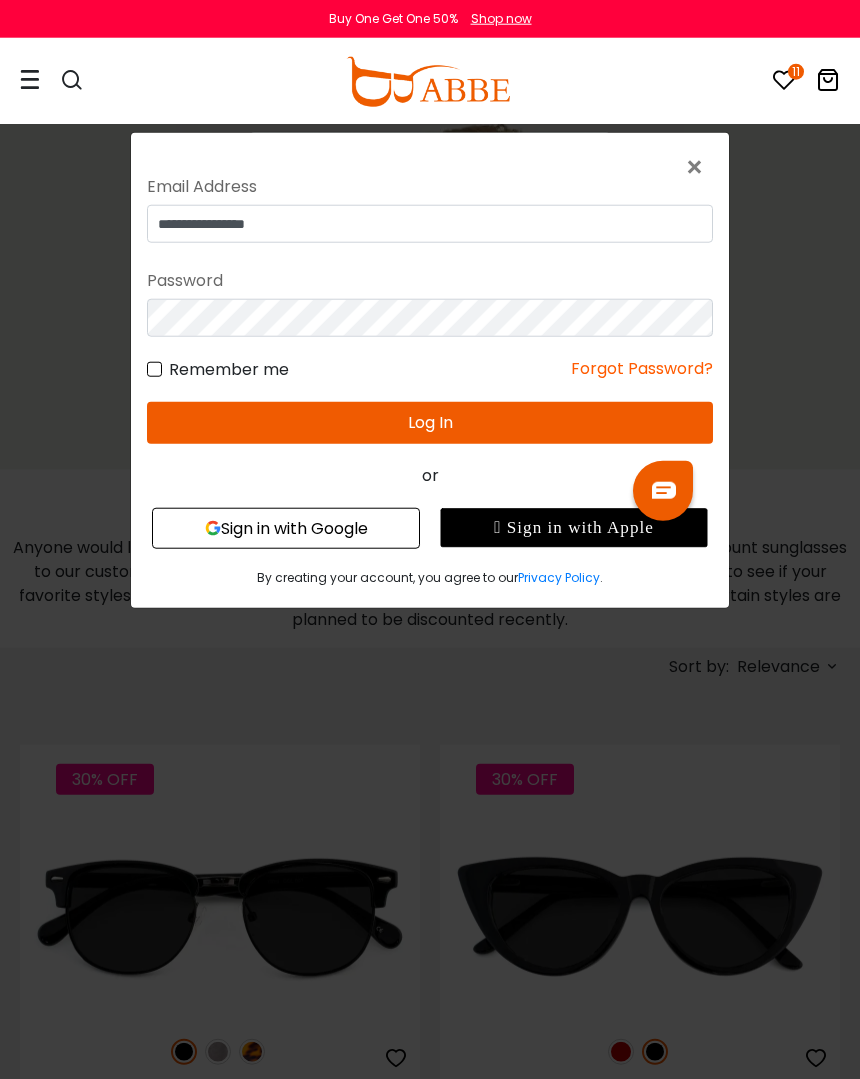 click on "Log In" at bounding box center (430, 422) 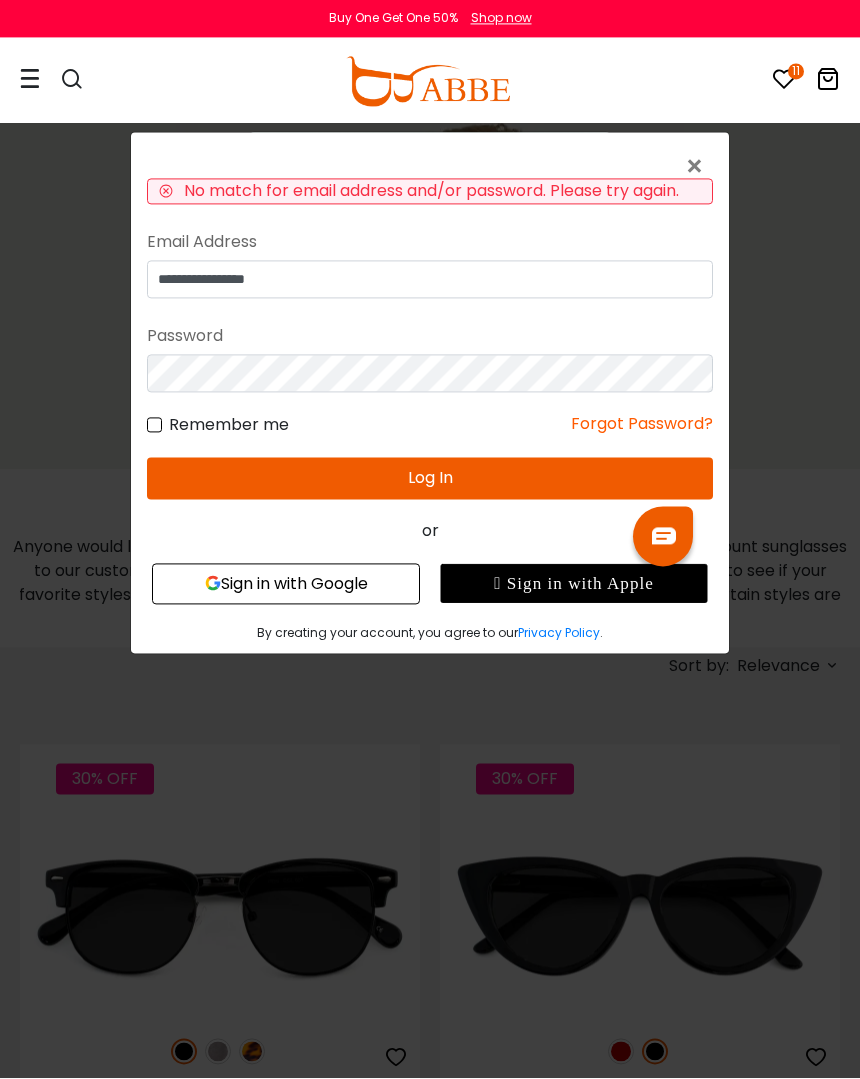 scroll, scrollTop: 4, scrollLeft: 0, axis: vertical 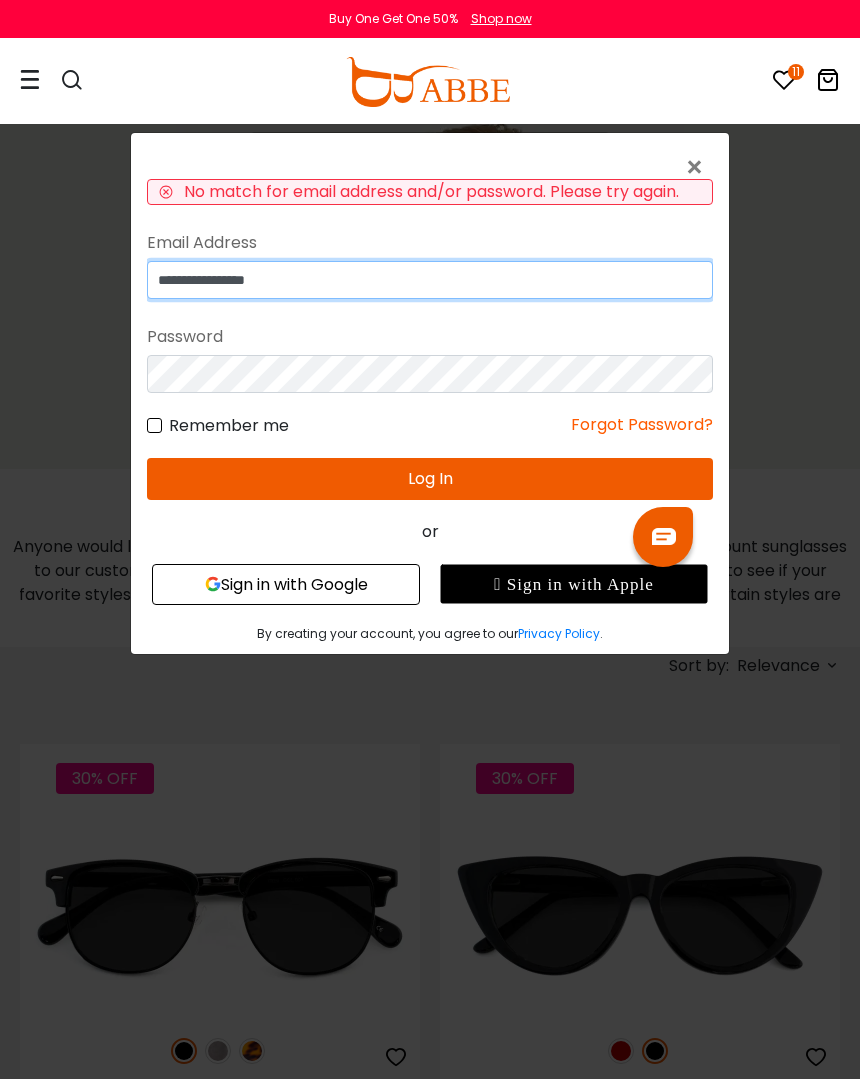 click on "**********" at bounding box center [430, 280] 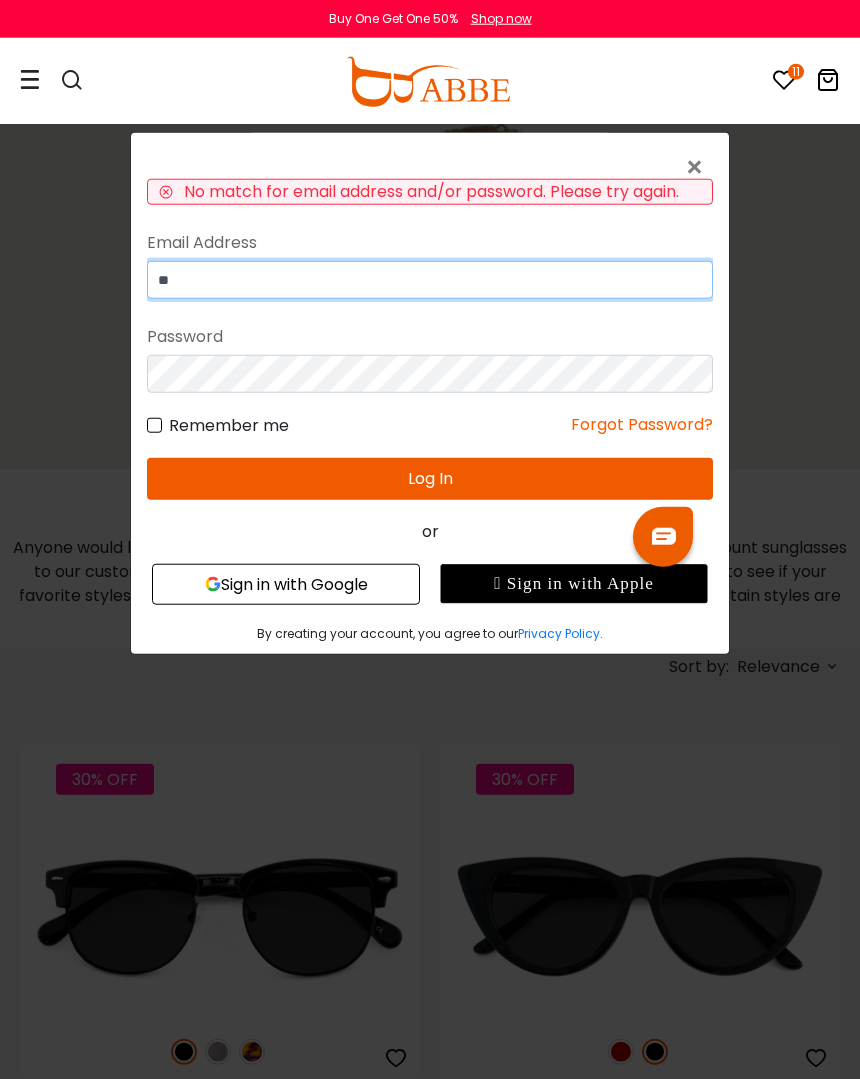 type on "*" 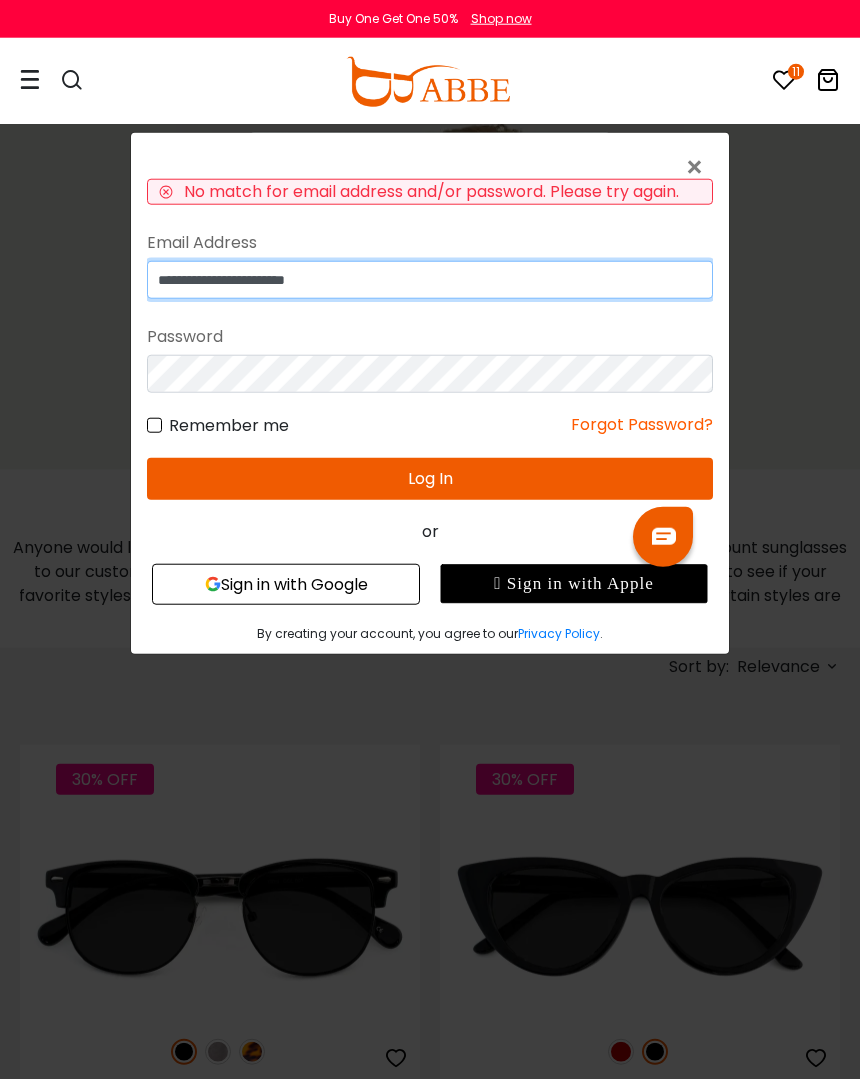 type on "**********" 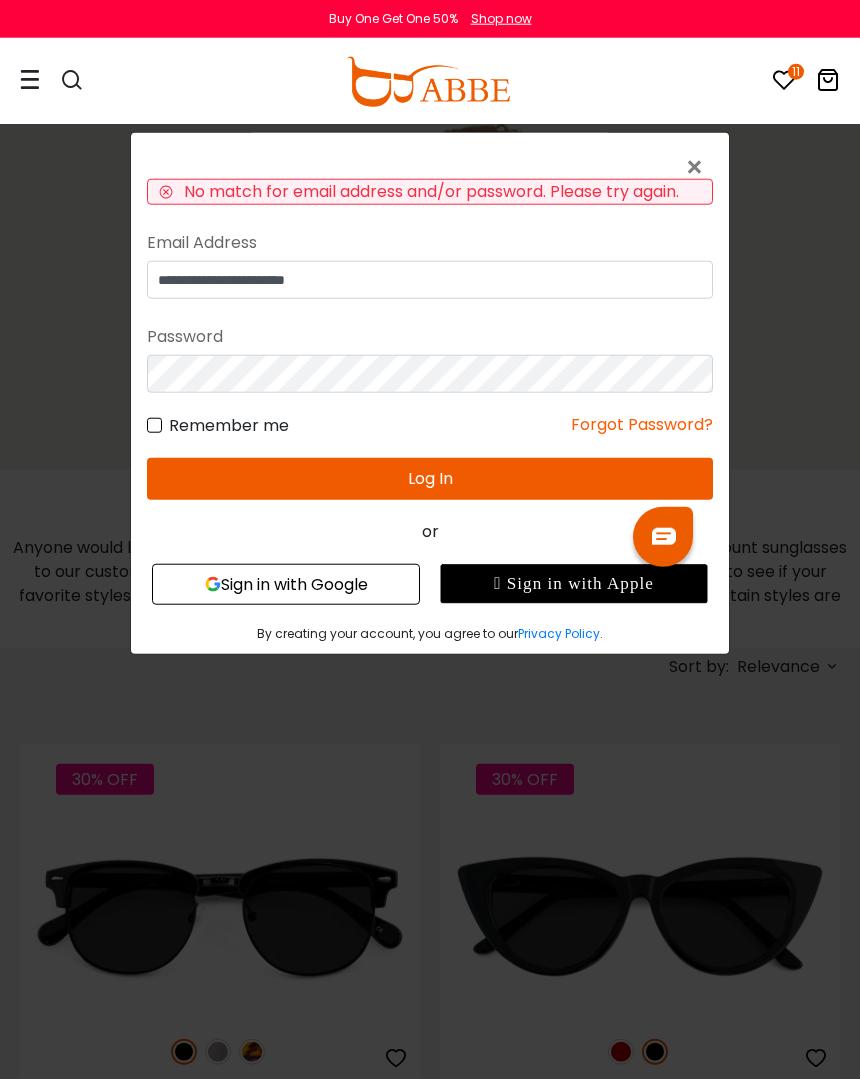 click on "Log In" at bounding box center [430, 478] 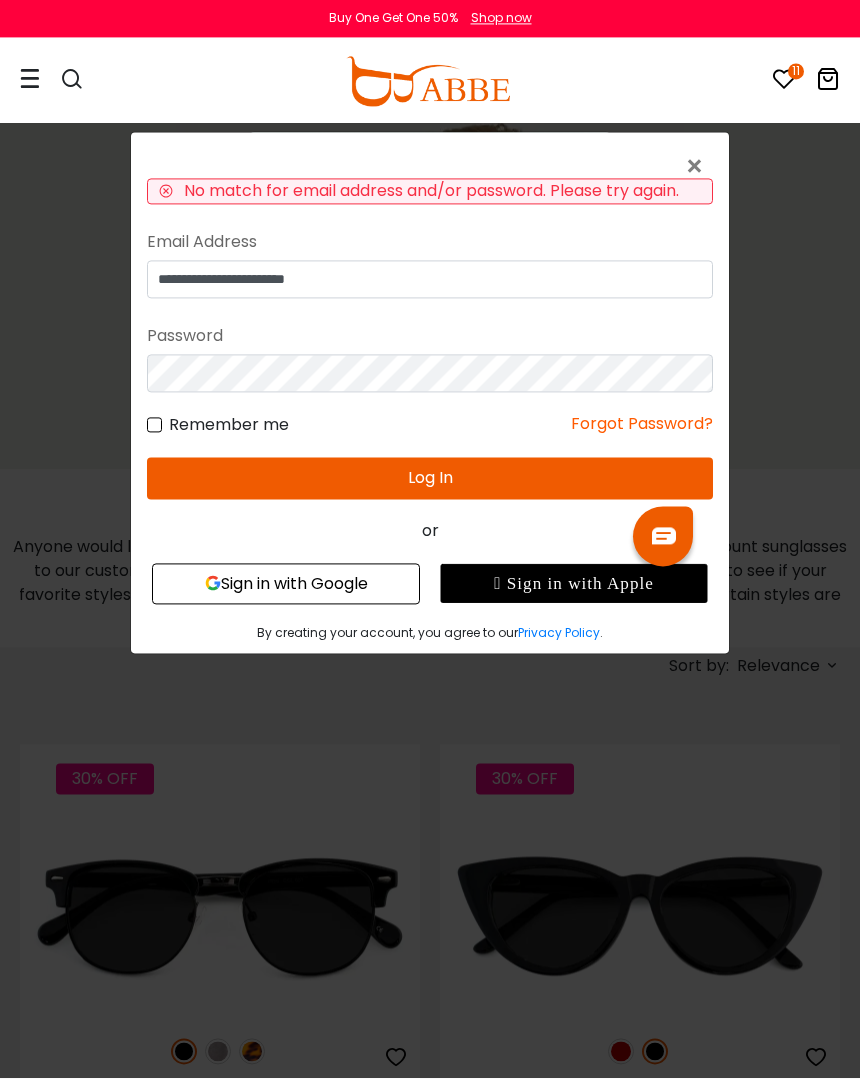 click on "Forgot Password?" at bounding box center (642, 424) 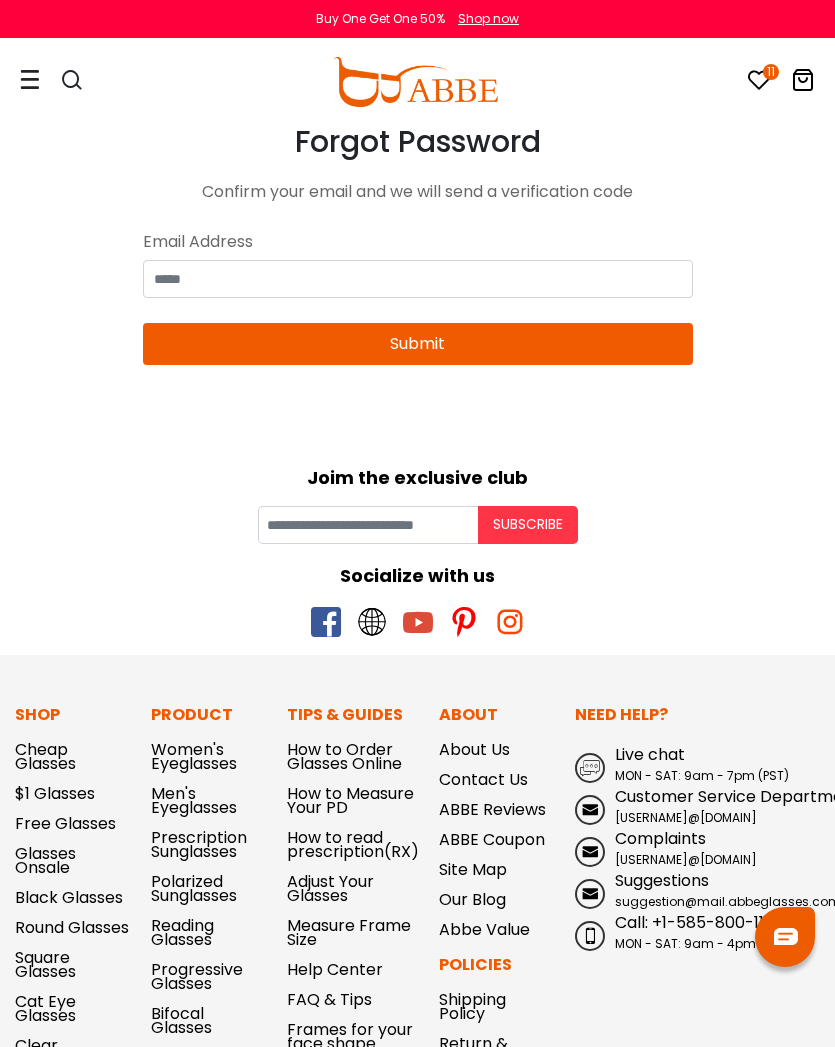 scroll, scrollTop: 0, scrollLeft: 0, axis: both 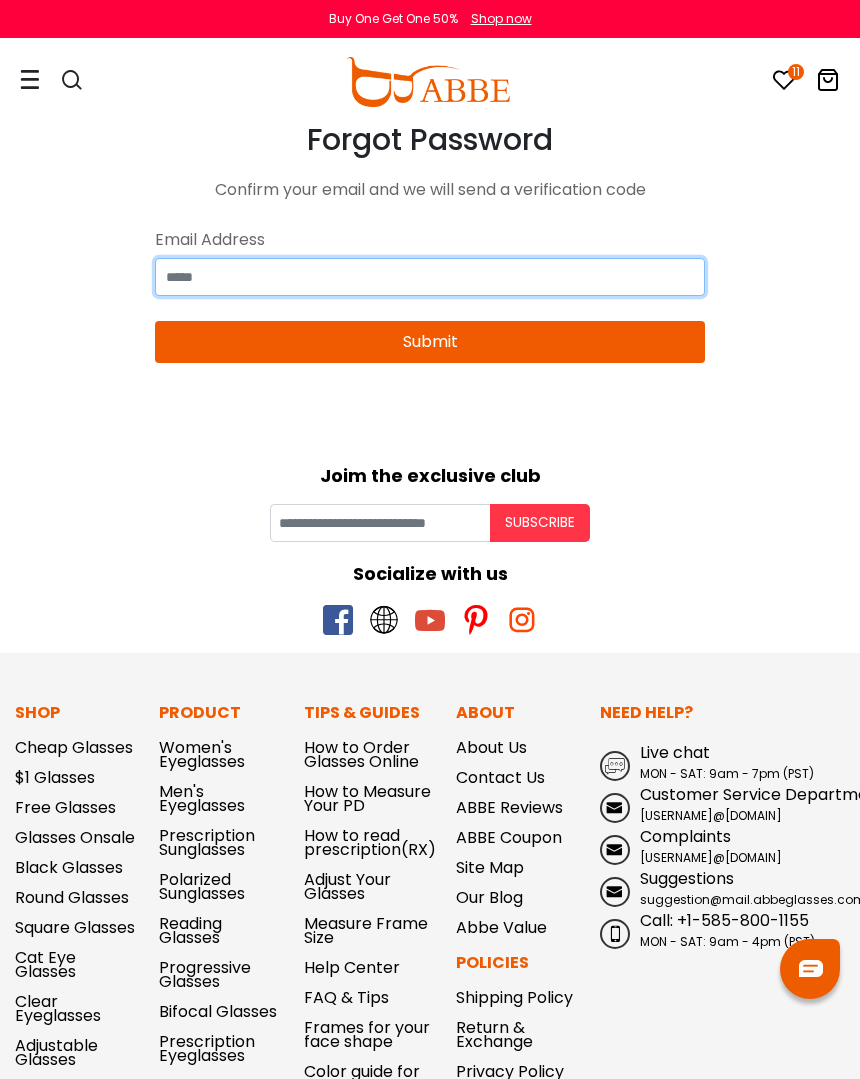 click at bounding box center (430, 277) 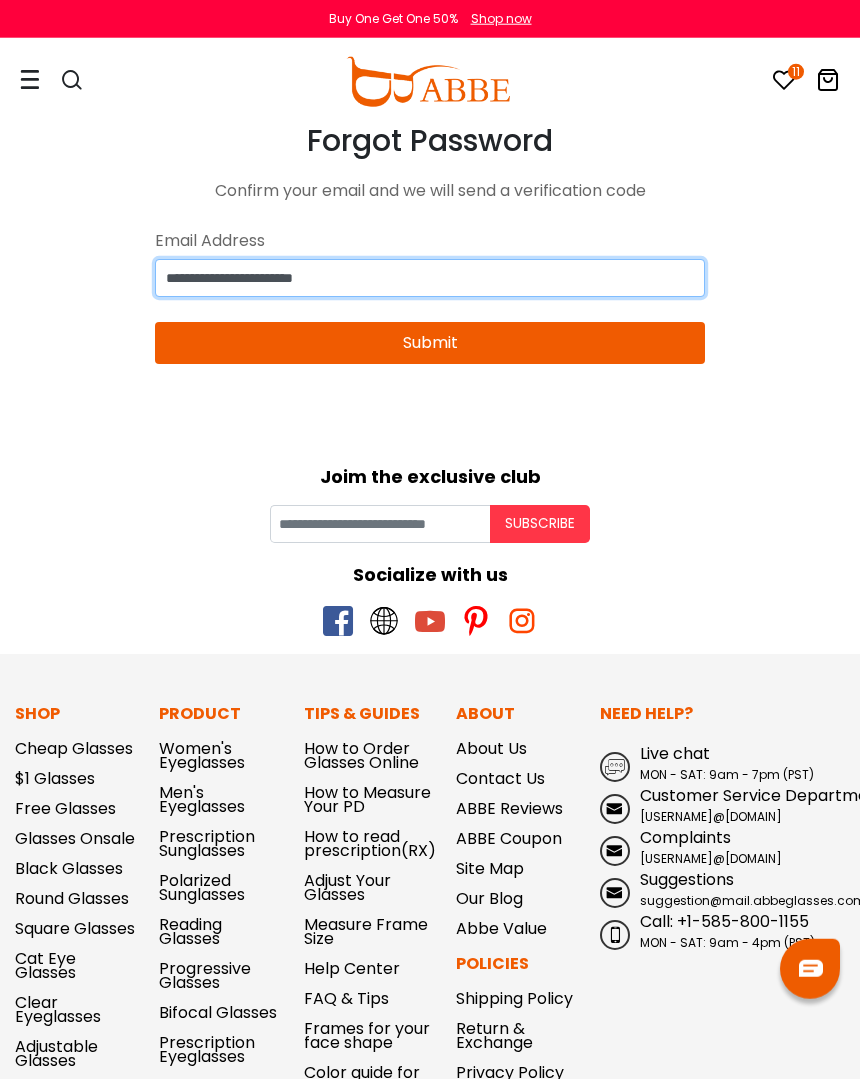 type on "**********" 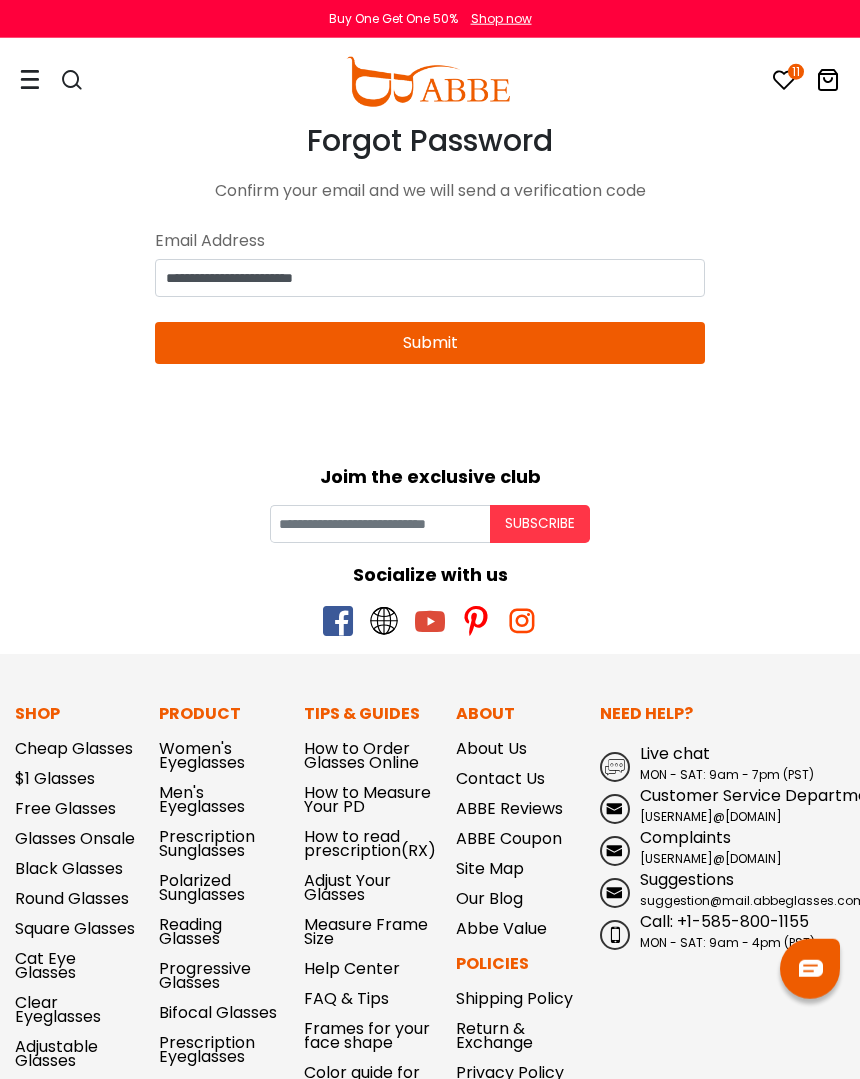 click on "Submit" at bounding box center (430, 343) 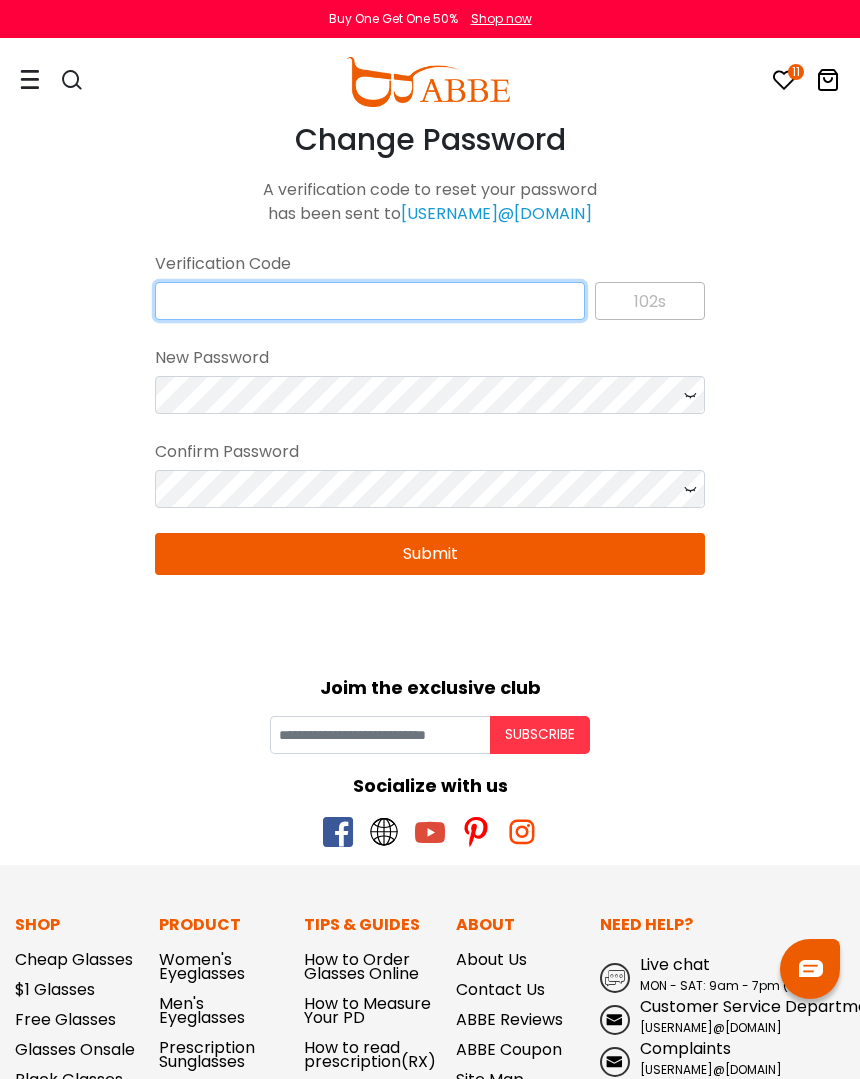 click at bounding box center (370, 301) 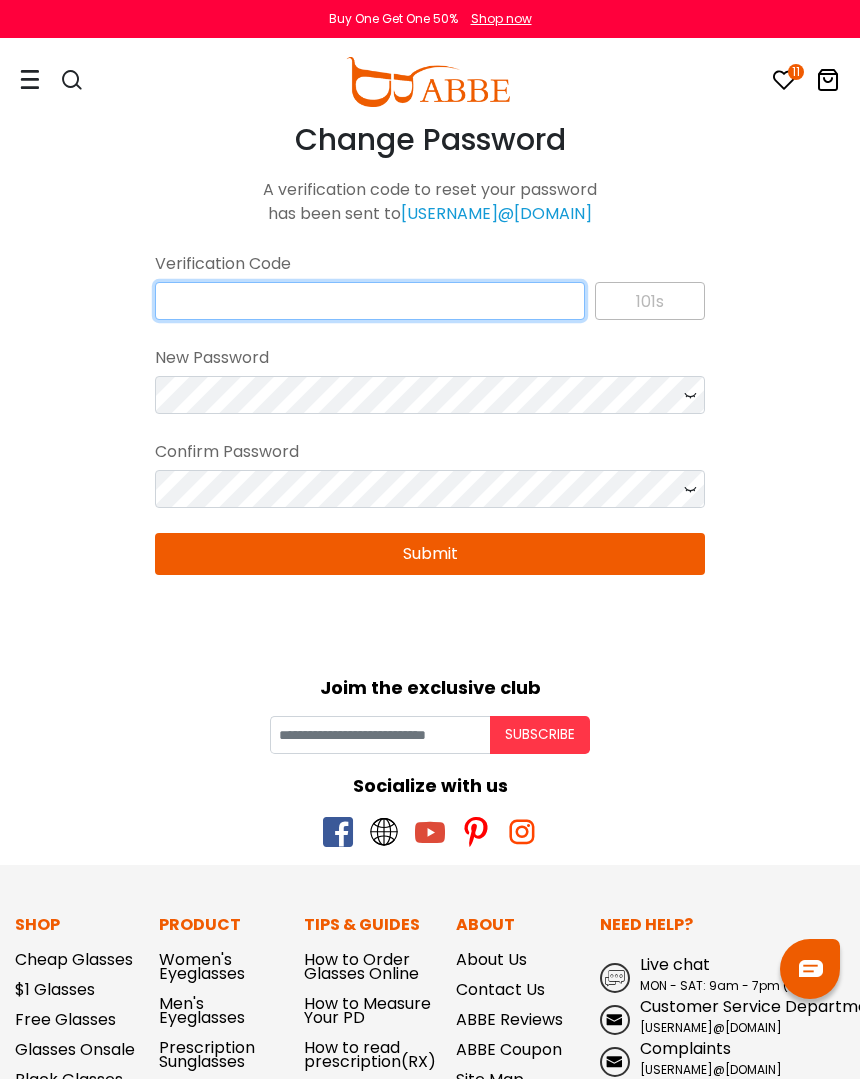 scroll, scrollTop: 1, scrollLeft: 0, axis: vertical 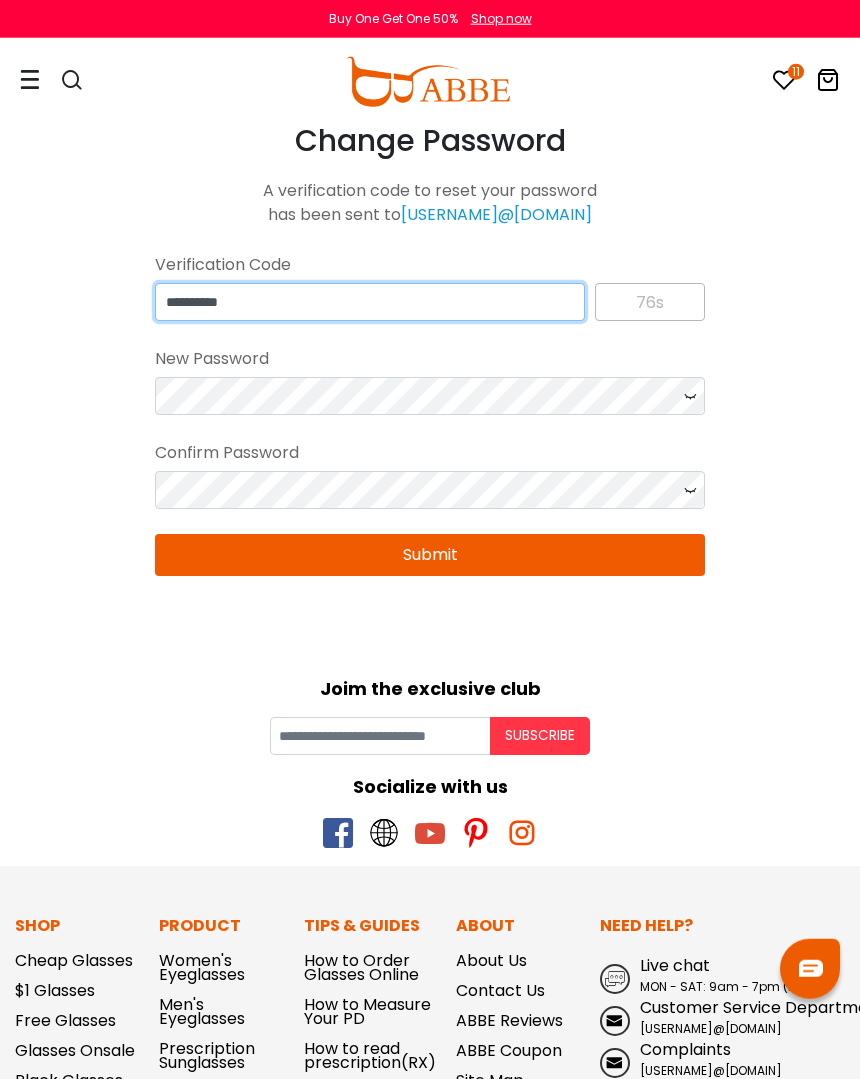 type on "**********" 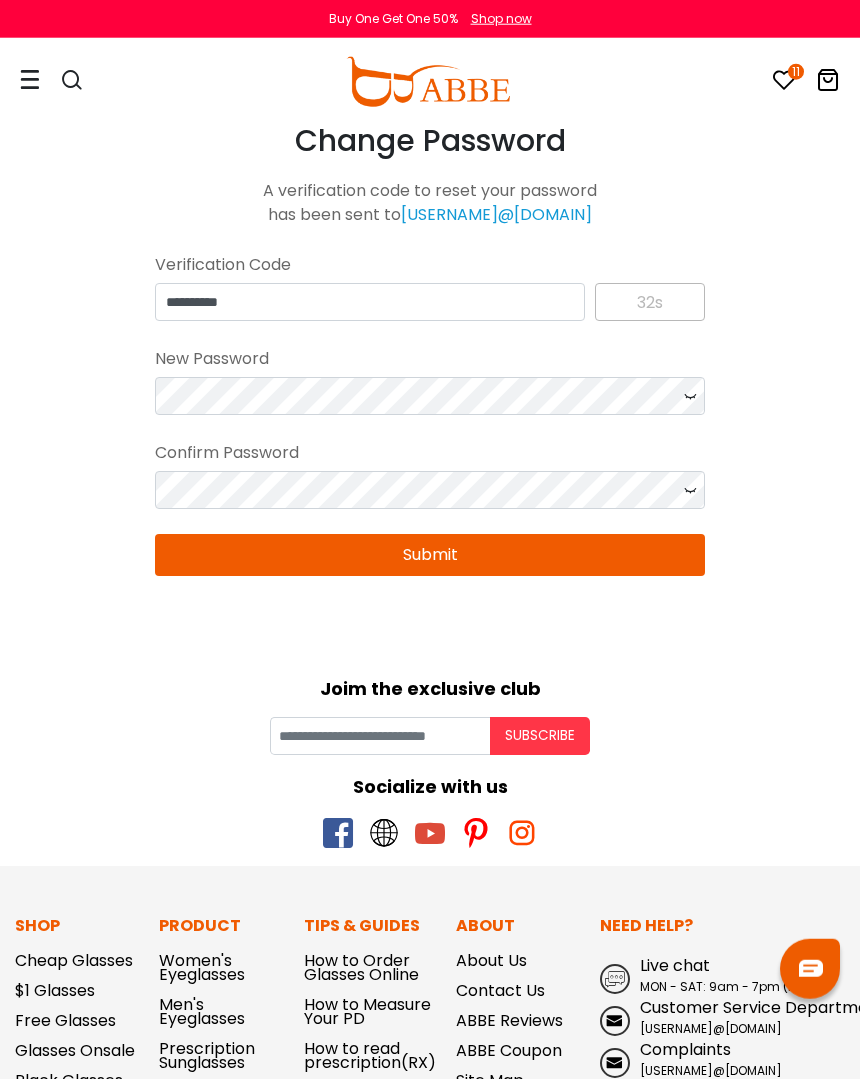 click on "Submit" at bounding box center (430, 555) 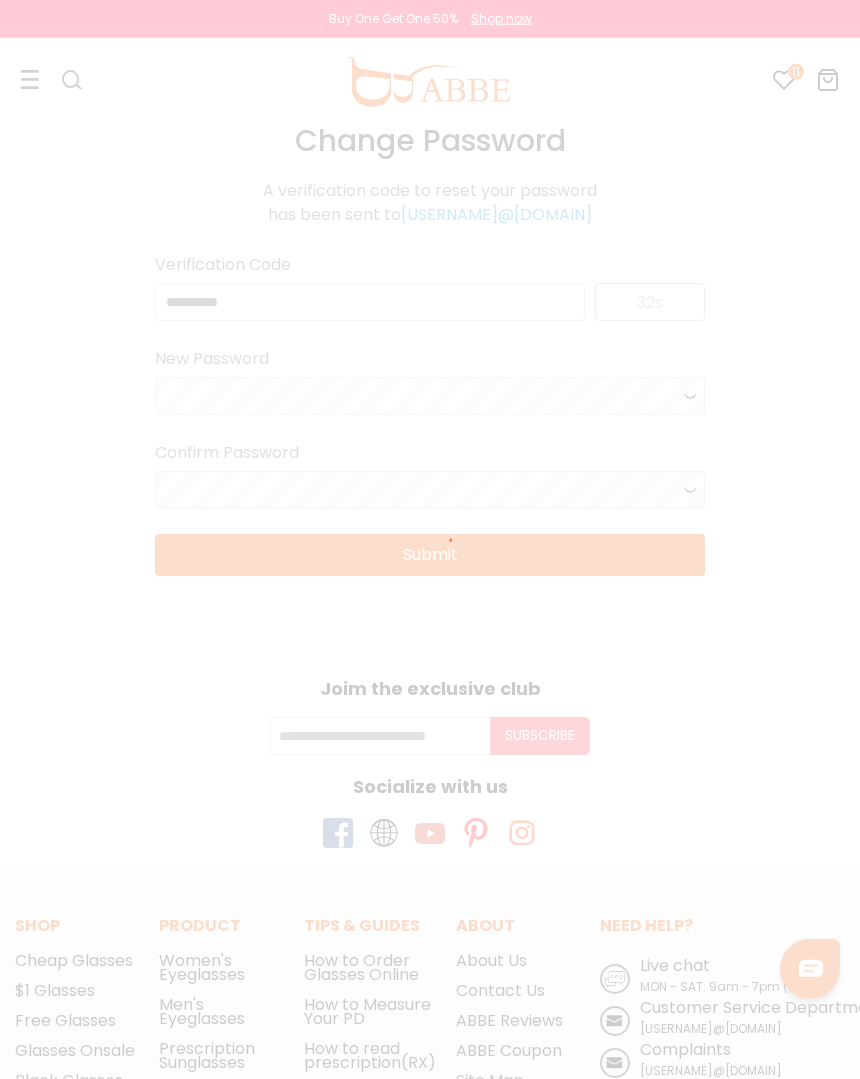 scroll, scrollTop: 2, scrollLeft: 0, axis: vertical 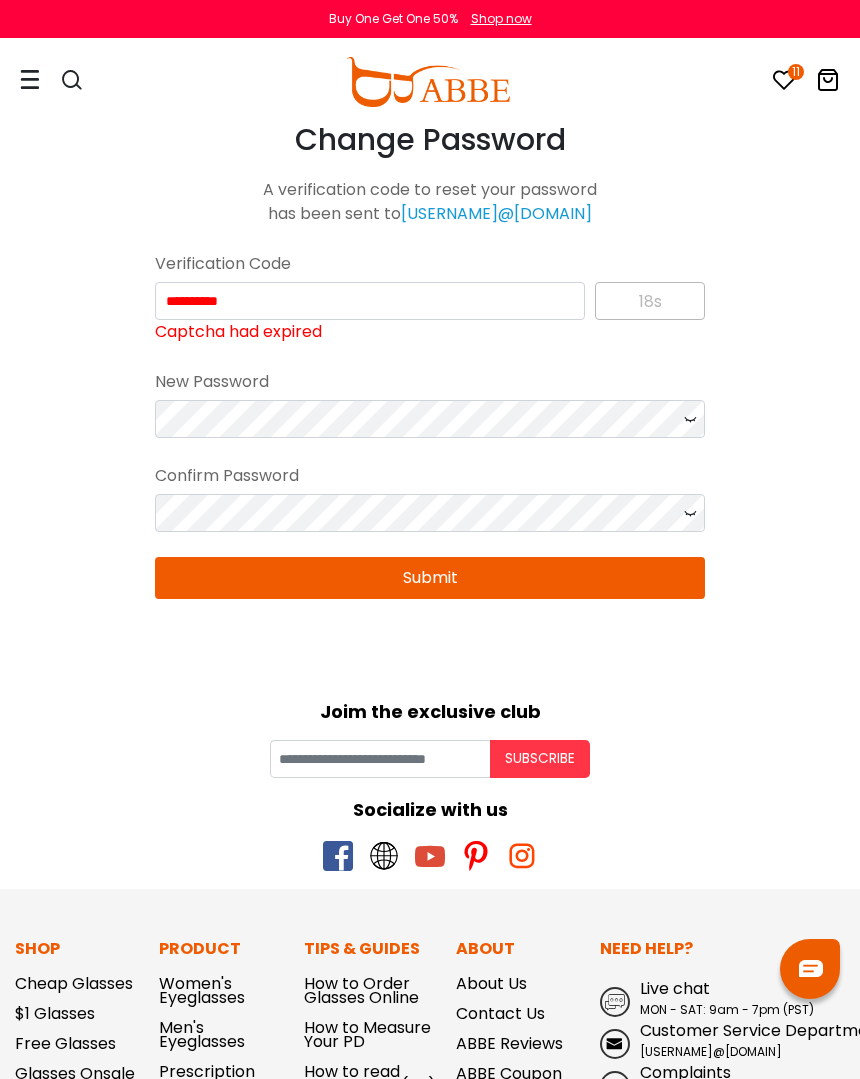 click on "Captcha had expired" at bounding box center (238, 332) 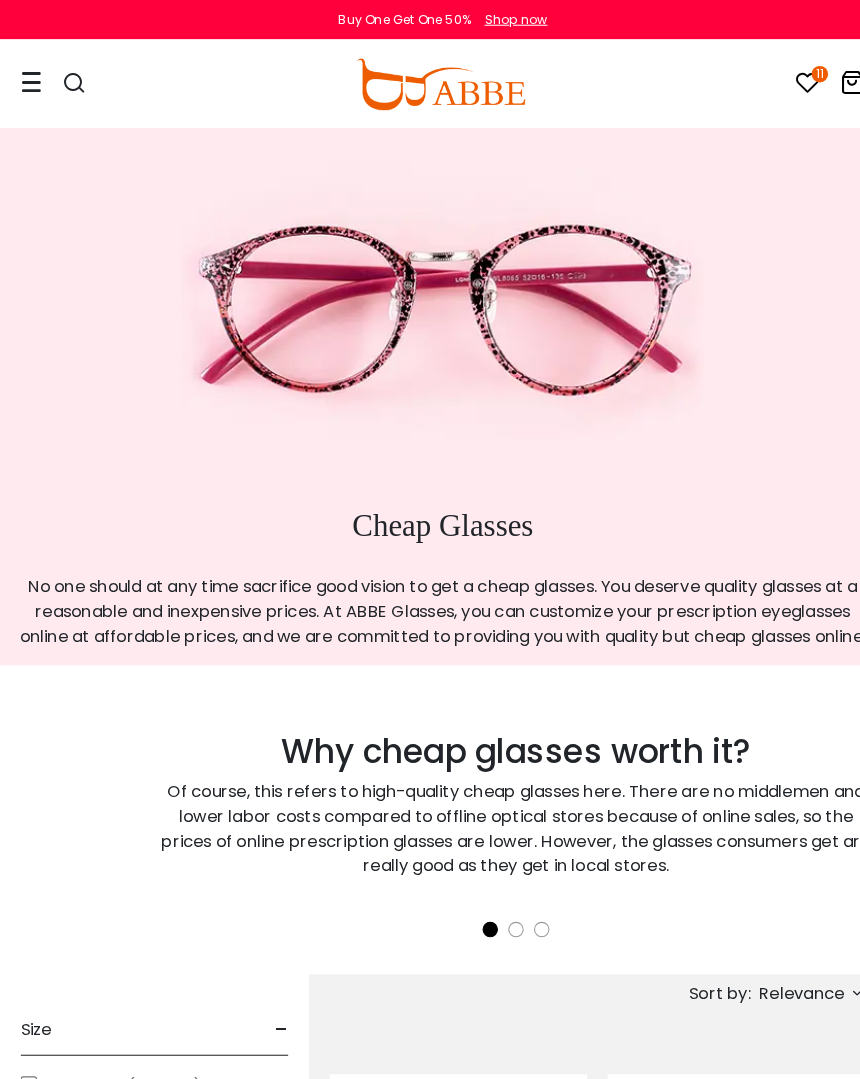 scroll, scrollTop: 0, scrollLeft: 0, axis: both 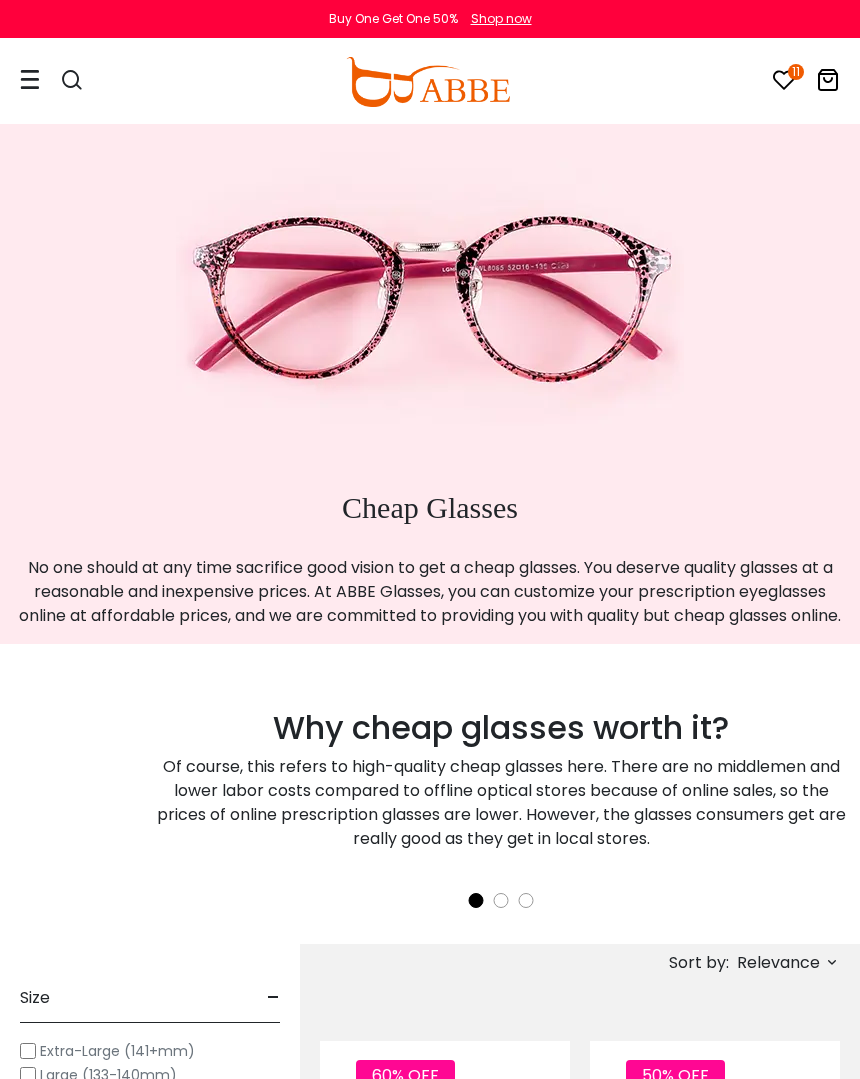 click at bounding box center [30, 79] 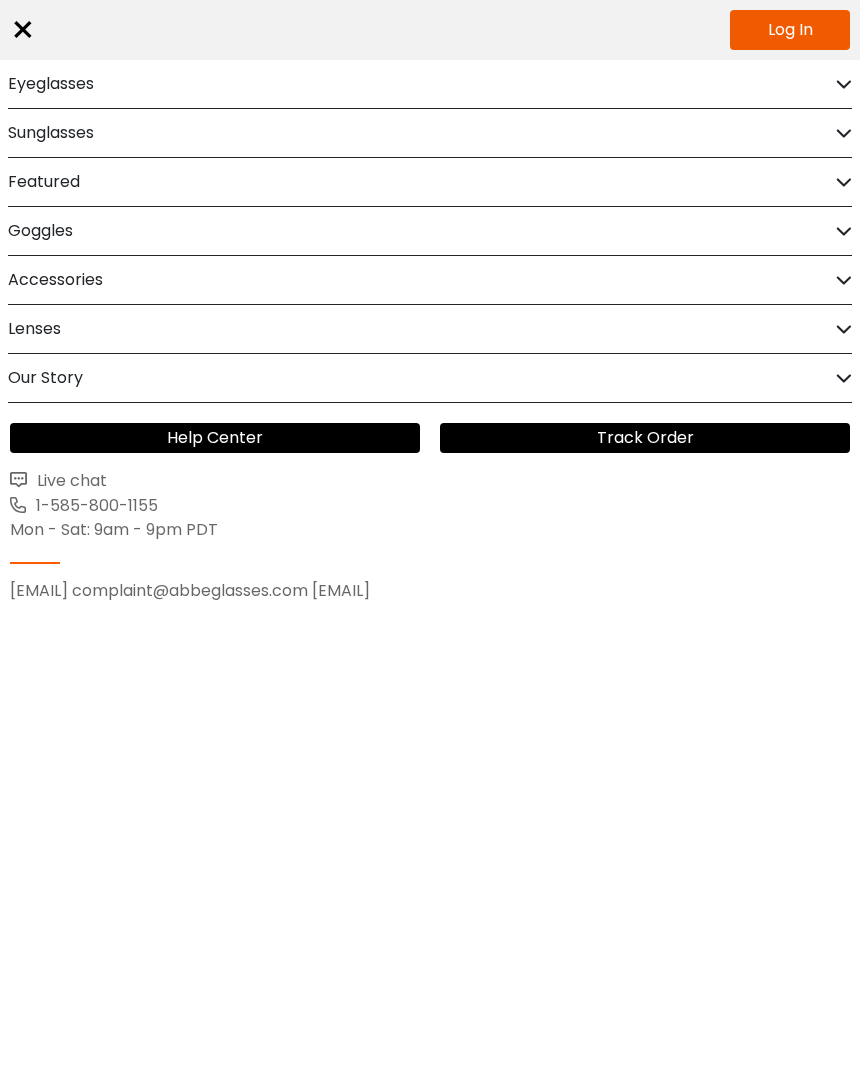 click on "Log In" at bounding box center (790, 30) 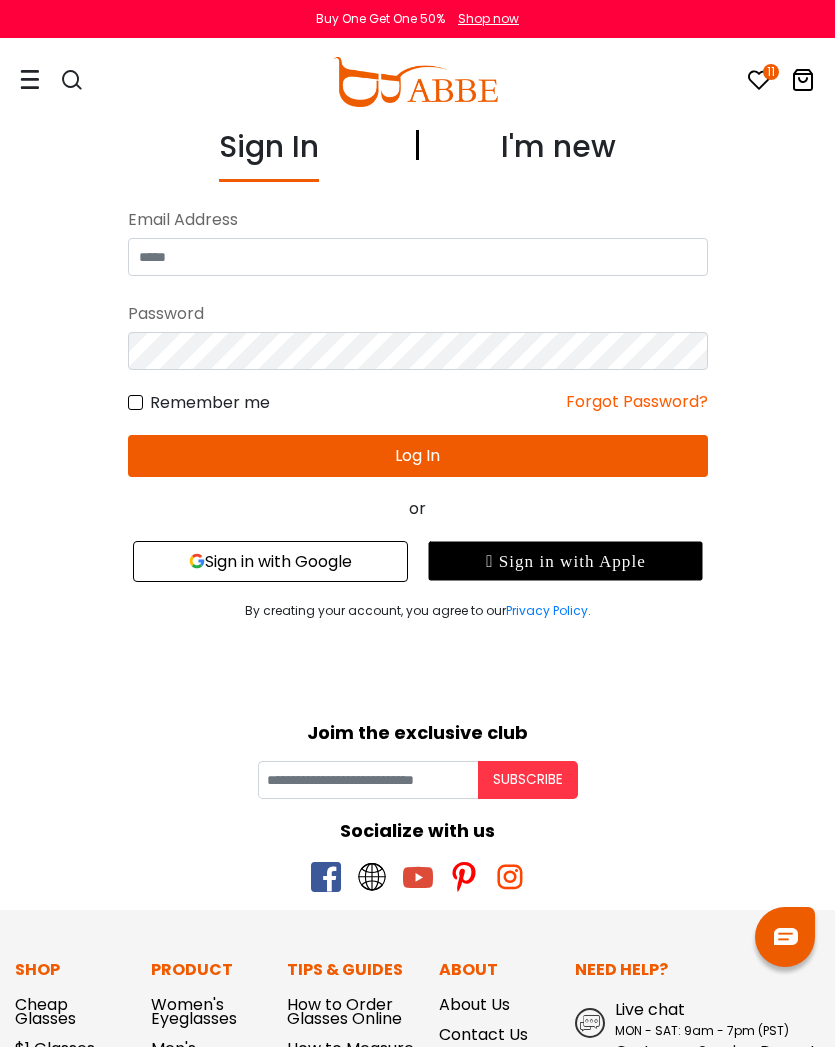 scroll, scrollTop: 0, scrollLeft: 0, axis: both 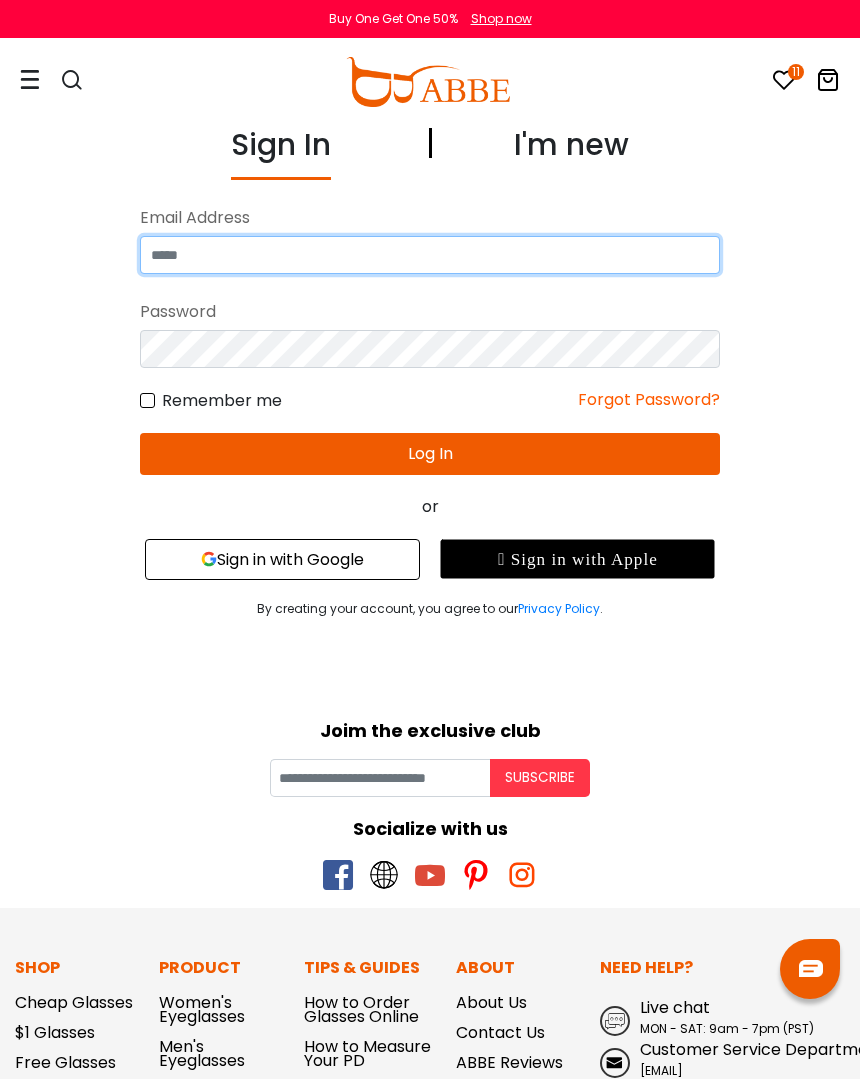 click at bounding box center (430, 255) 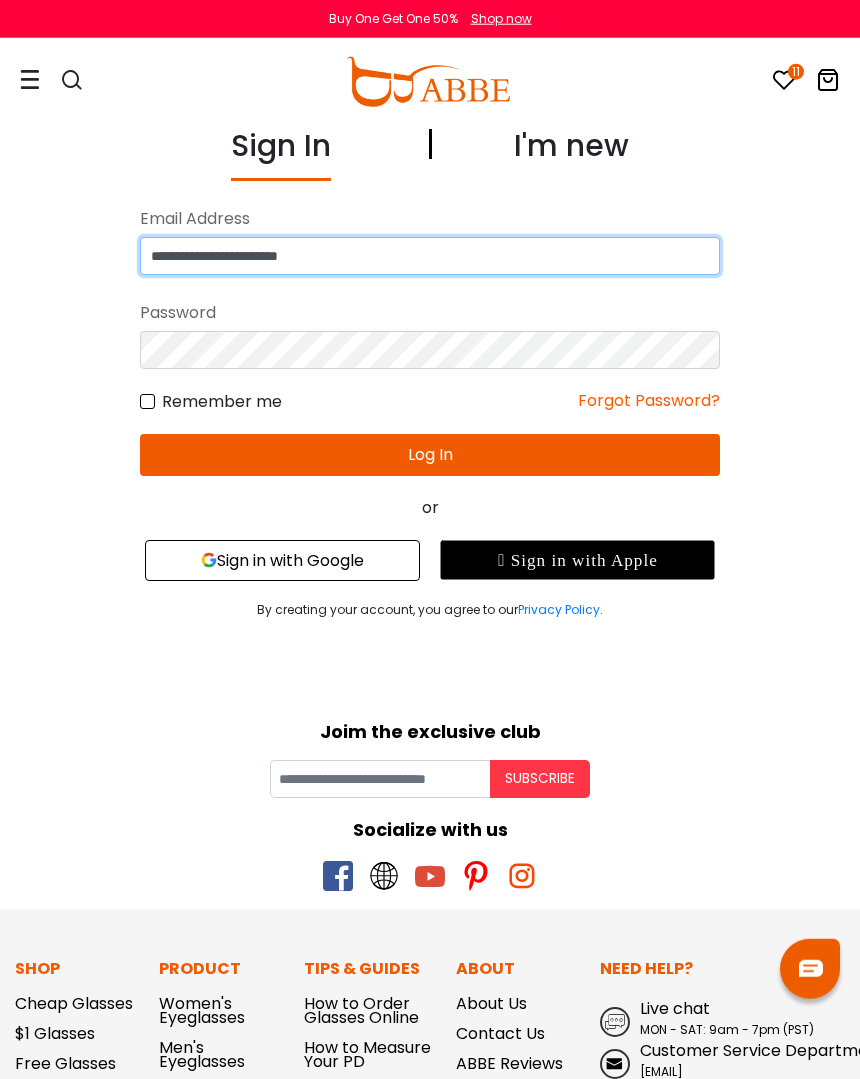 type on "**********" 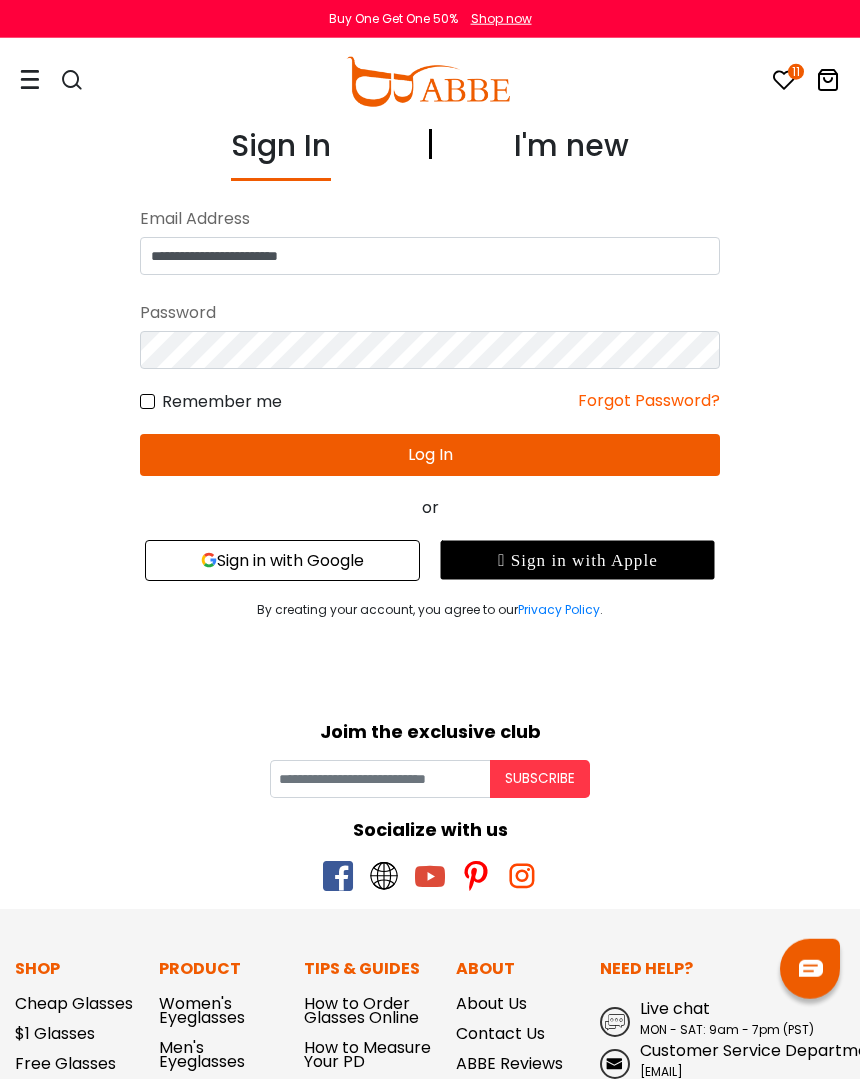 click on "Log In" at bounding box center [430, 455] 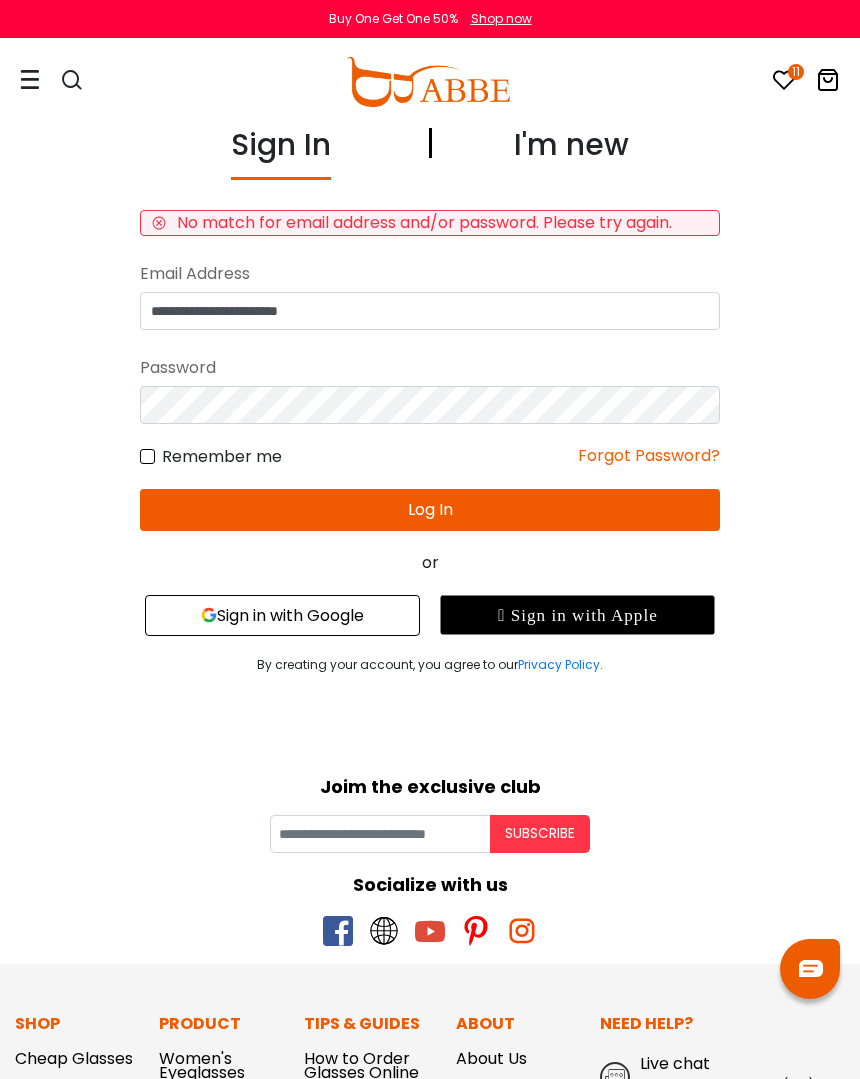 click on "Forgot Password?" at bounding box center [649, 456] 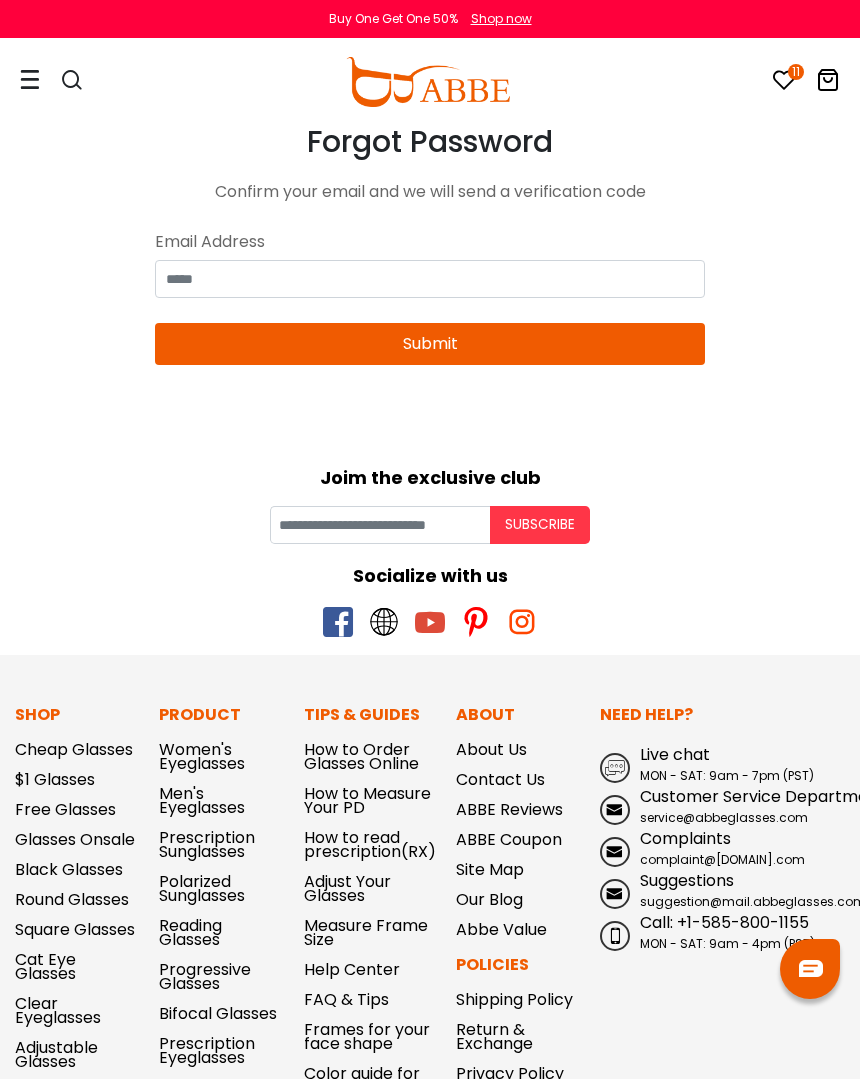 scroll, scrollTop: 2, scrollLeft: 0, axis: vertical 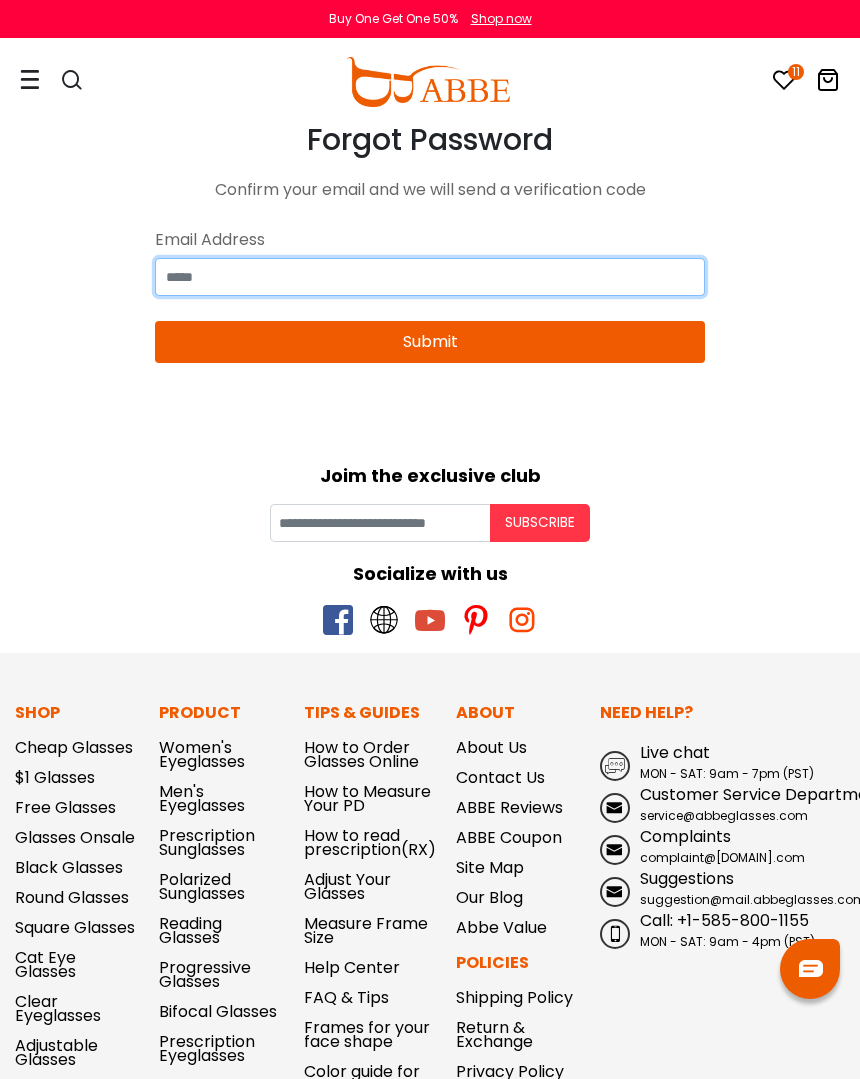 click at bounding box center (430, 277) 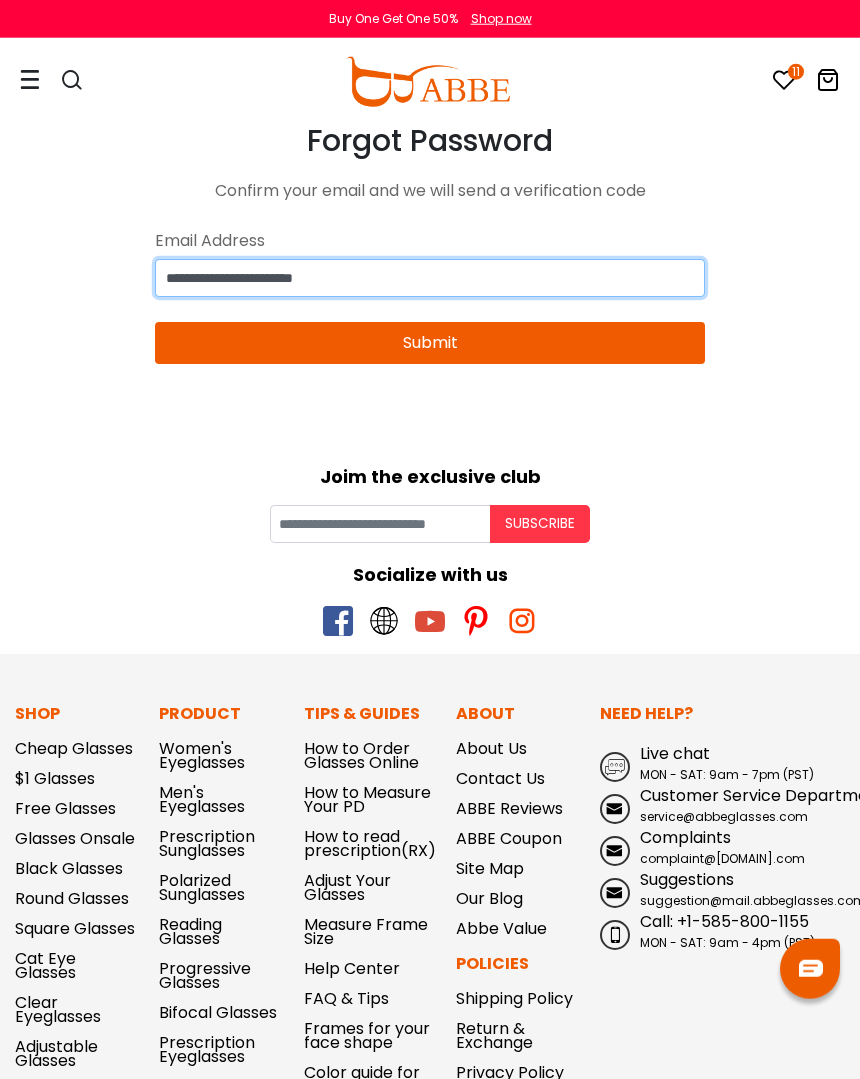 type on "**********" 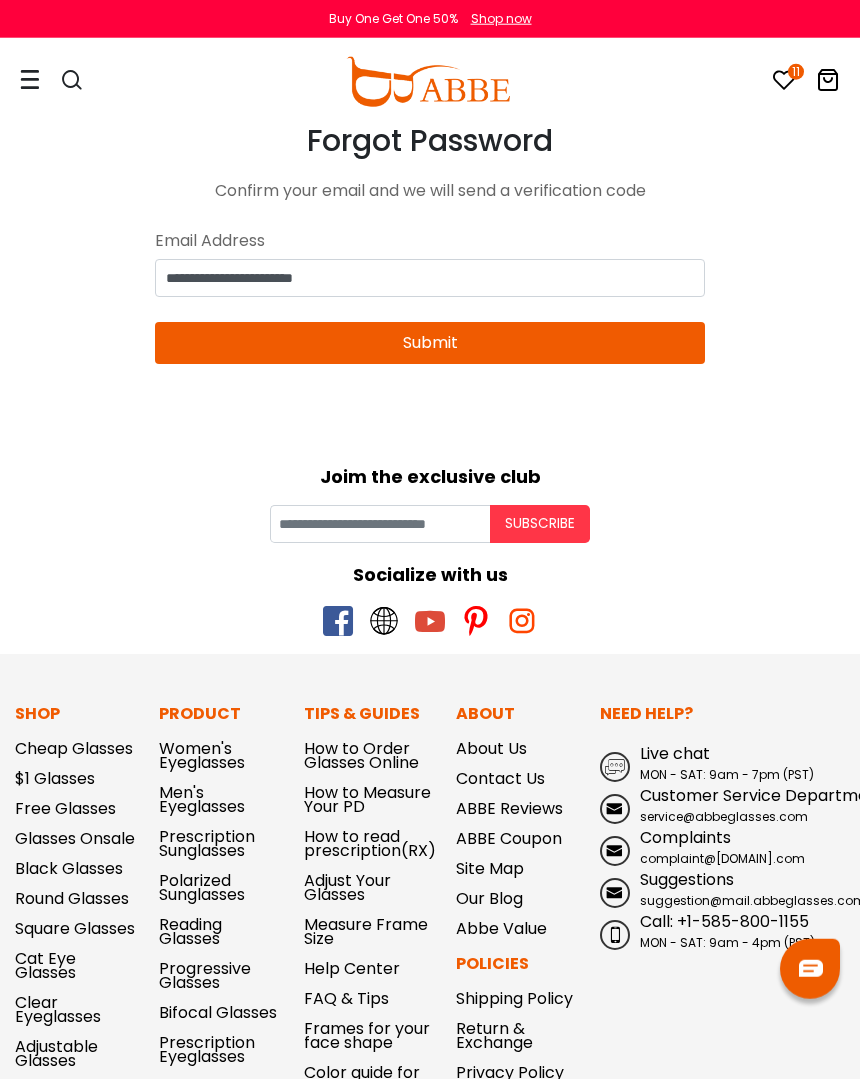 click on "Submit" at bounding box center (430, 343) 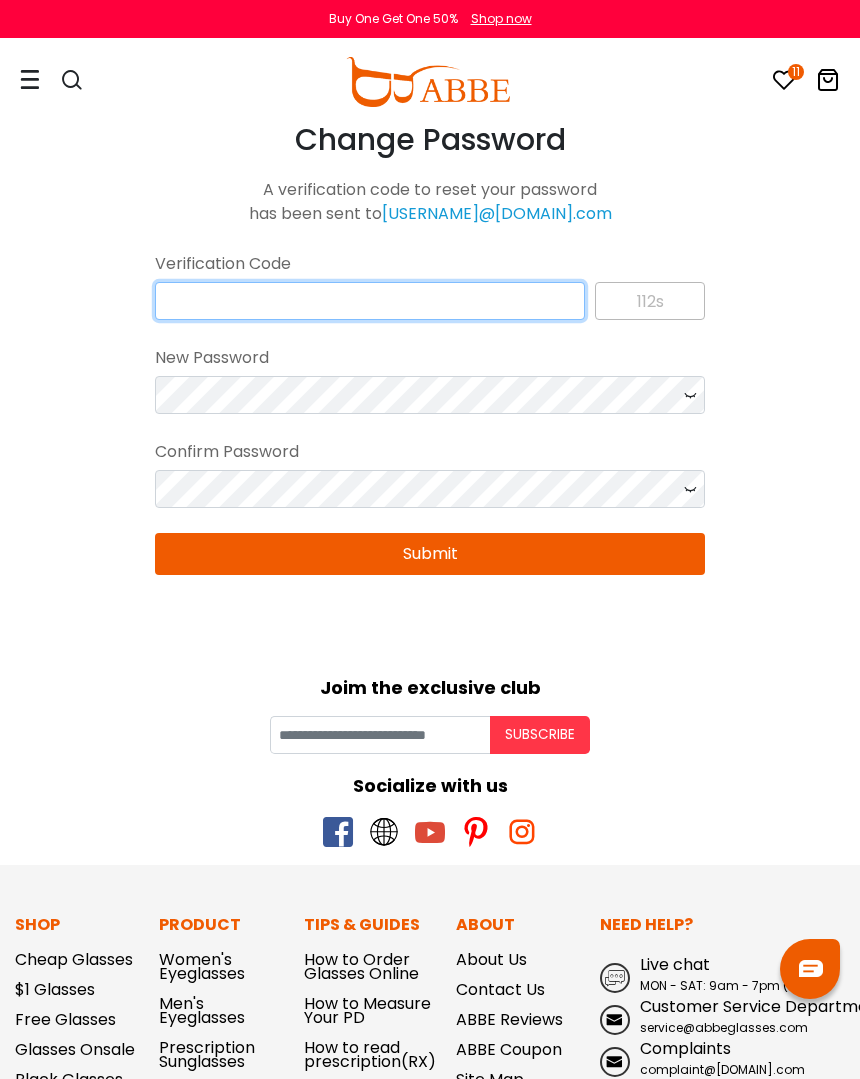 click at bounding box center [370, 301] 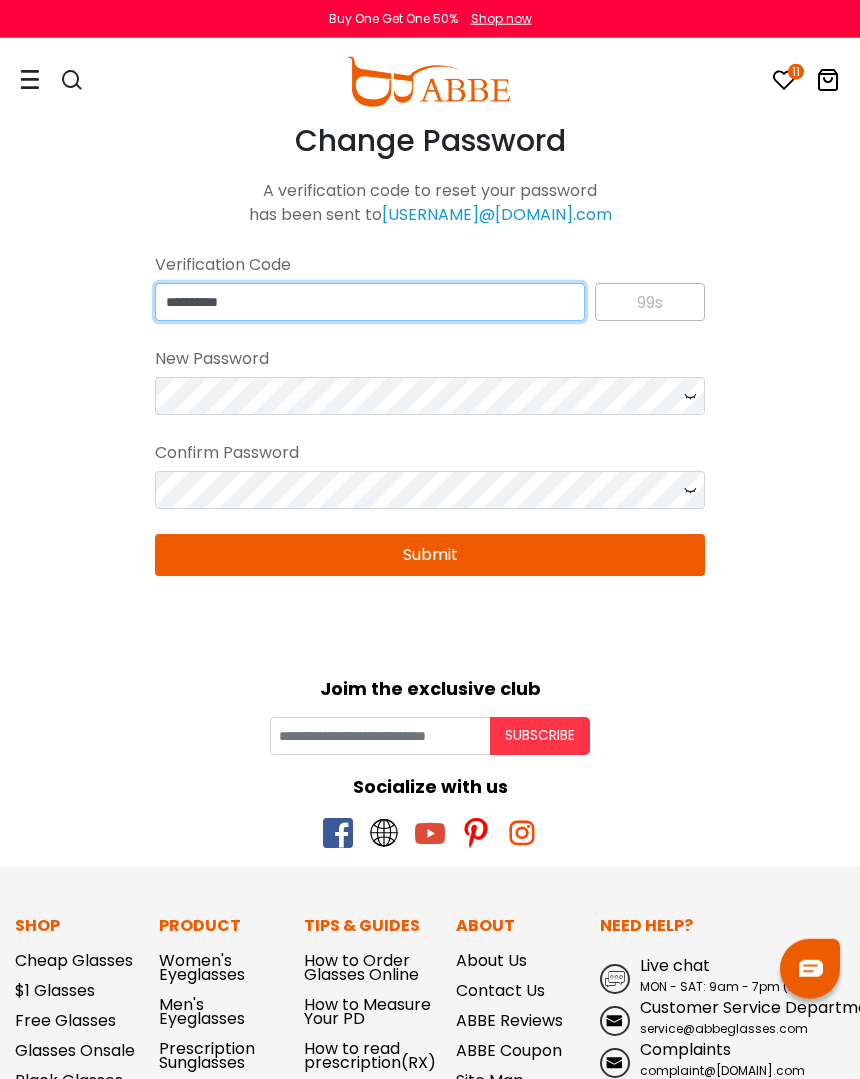 type on "**********" 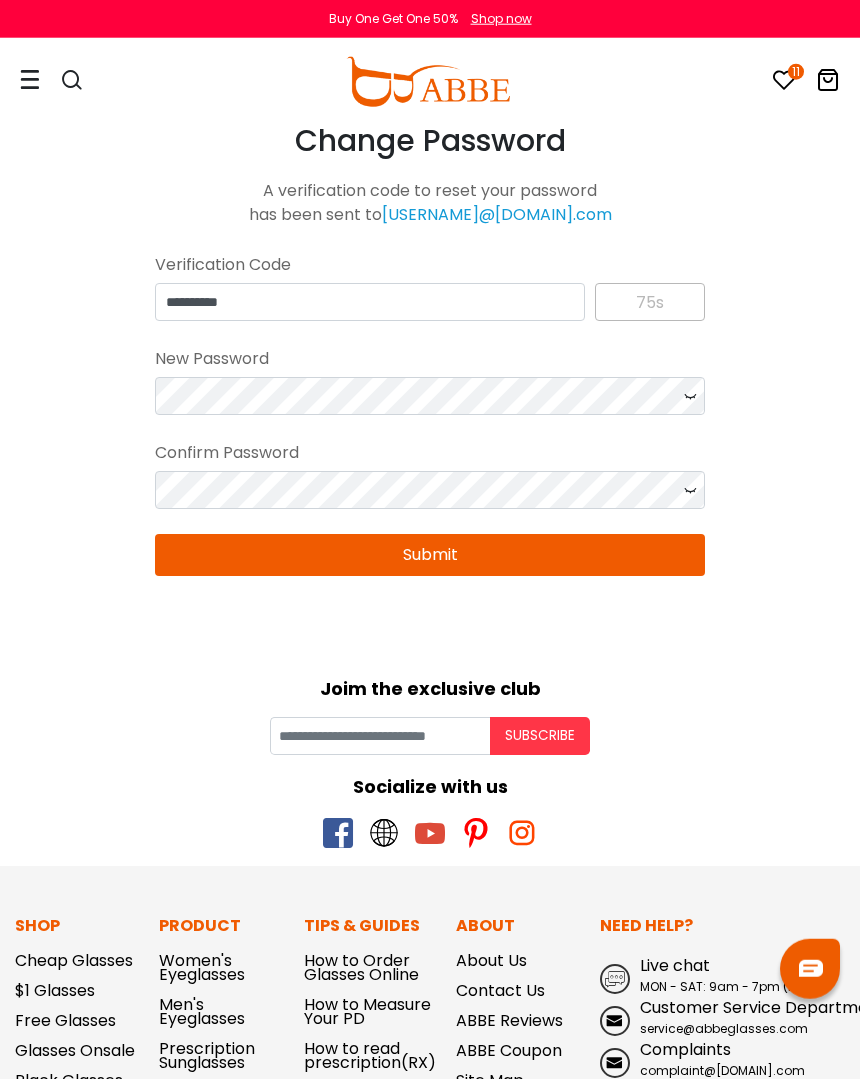 click on "Submit" at bounding box center [430, 555] 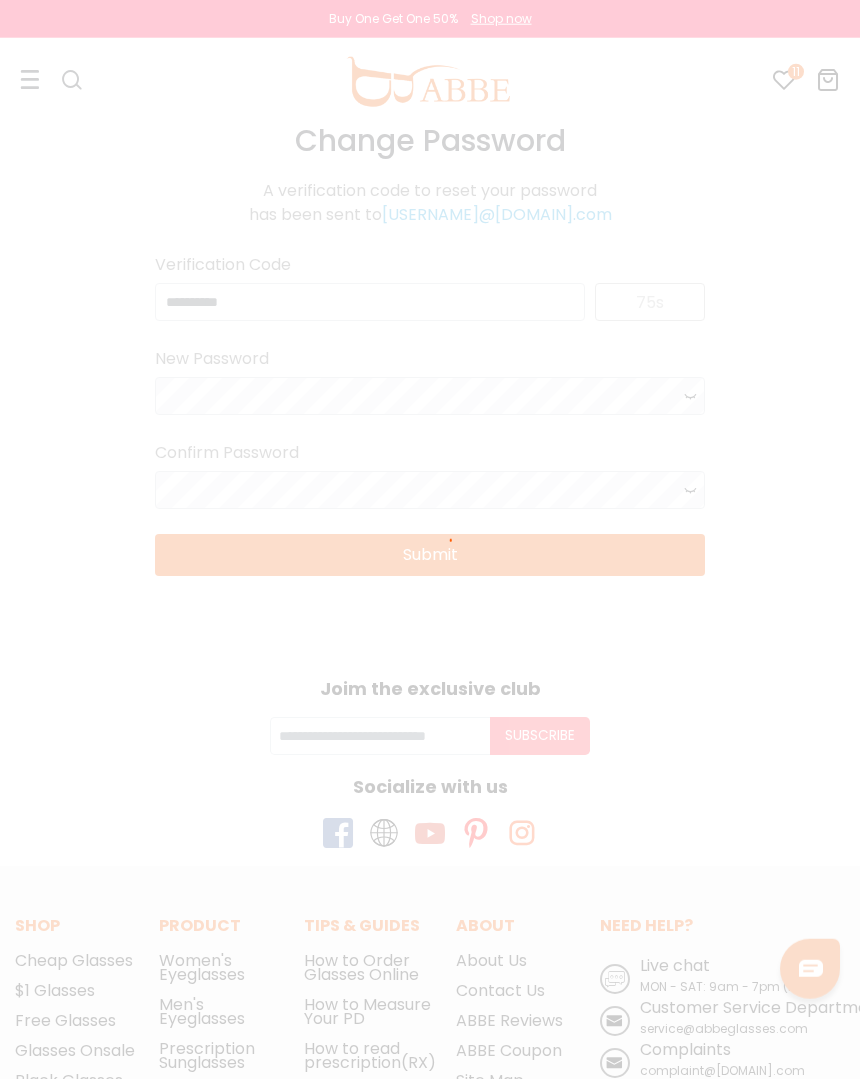 scroll, scrollTop: 2, scrollLeft: 0, axis: vertical 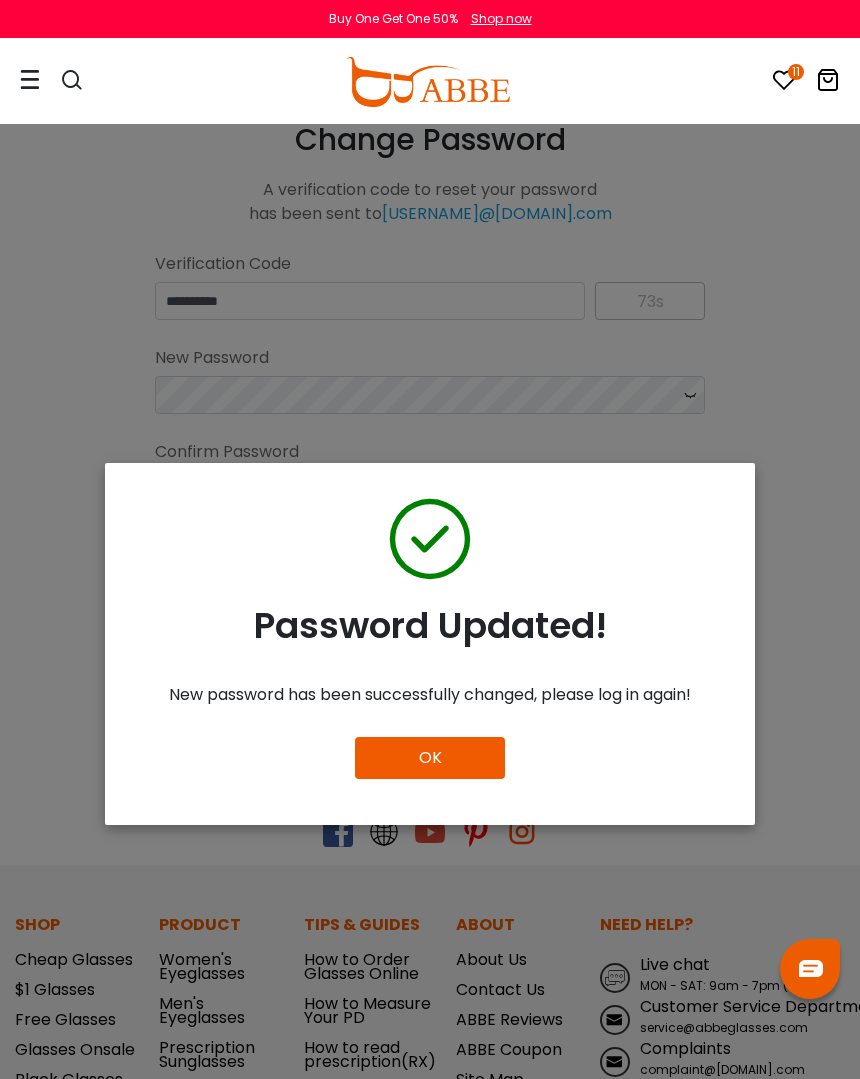 click on "OK" at bounding box center (430, 758) 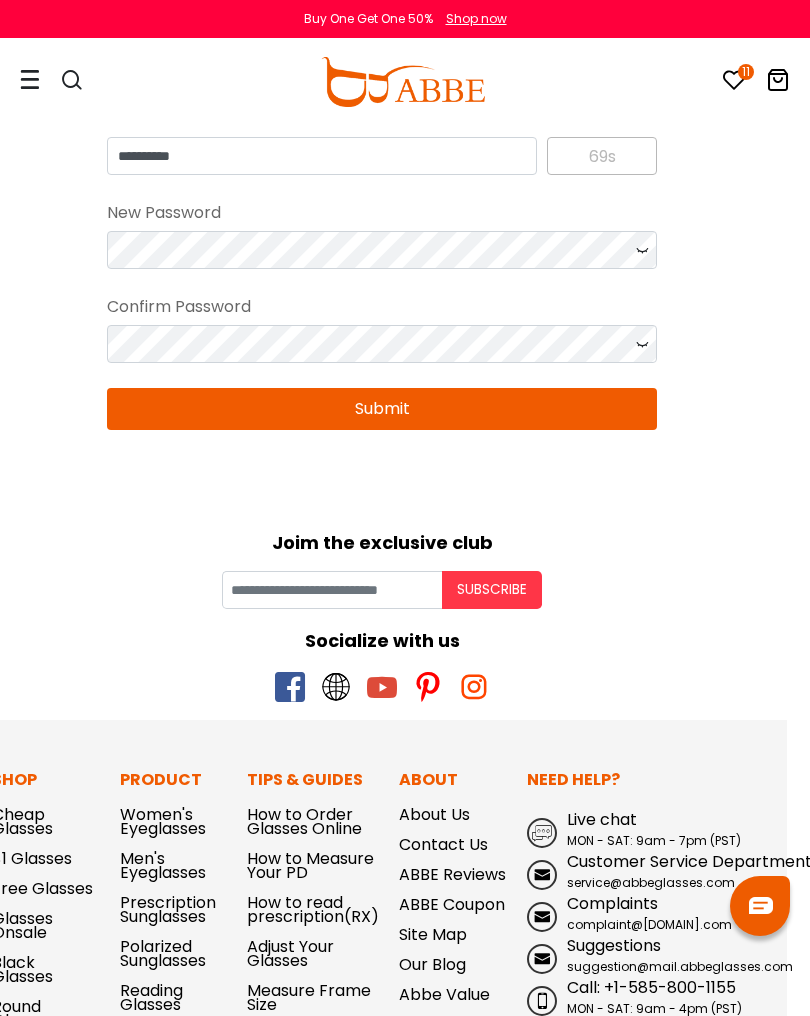 scroll, scrollTop: 147, scrollLeft: 0, axis: vertical 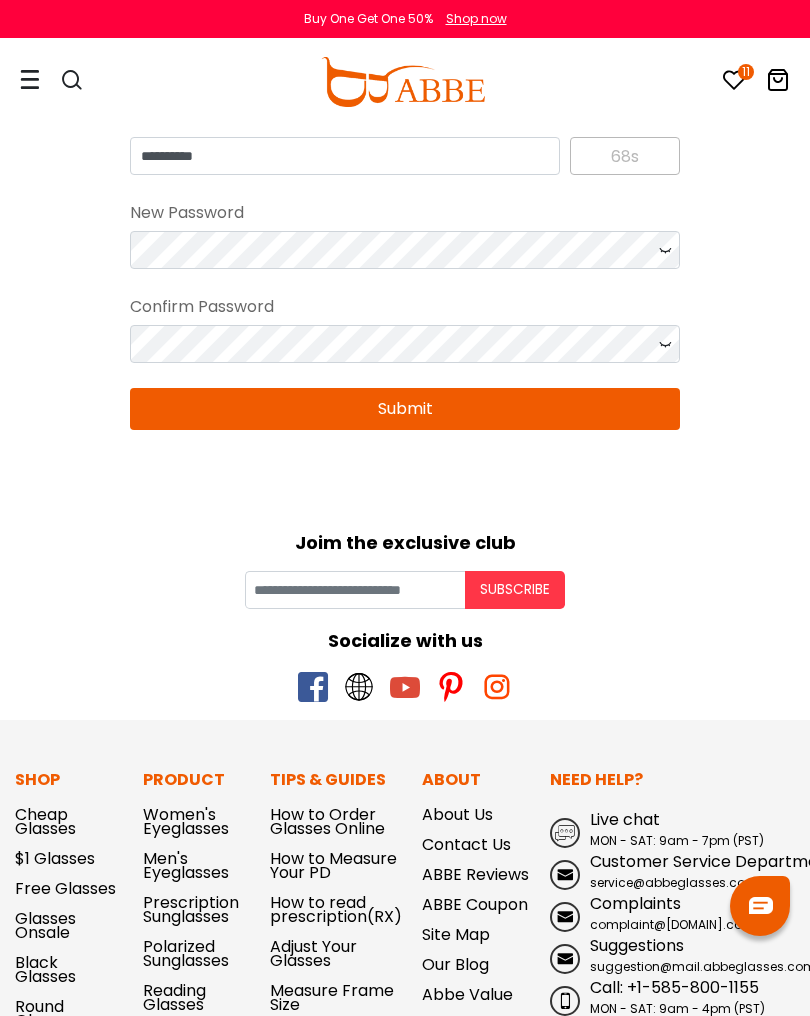 click on "Eyeglasses
Thanks for your subscription
Please use coupon code " NEWCOMER " to get high-quality frames for only $1 on your first order. We have a wide range of over 60 frames in stock to choose from.
Copy this coupon code by click the button below, or you can get this coupon code by checking your email laterly.
Copy
Buy One Get One 50%
Shop now" at bounding box center (405, 774) 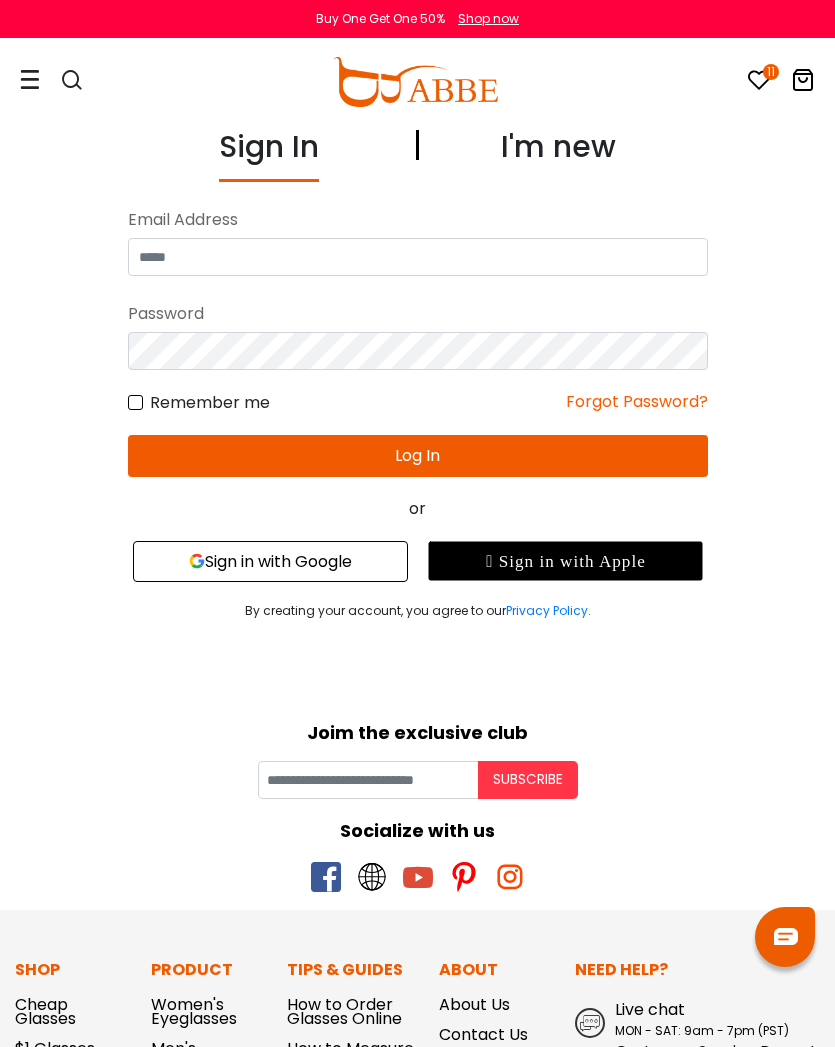 scroll, scrollTop: 0, scrollLeft: 0, axis: both 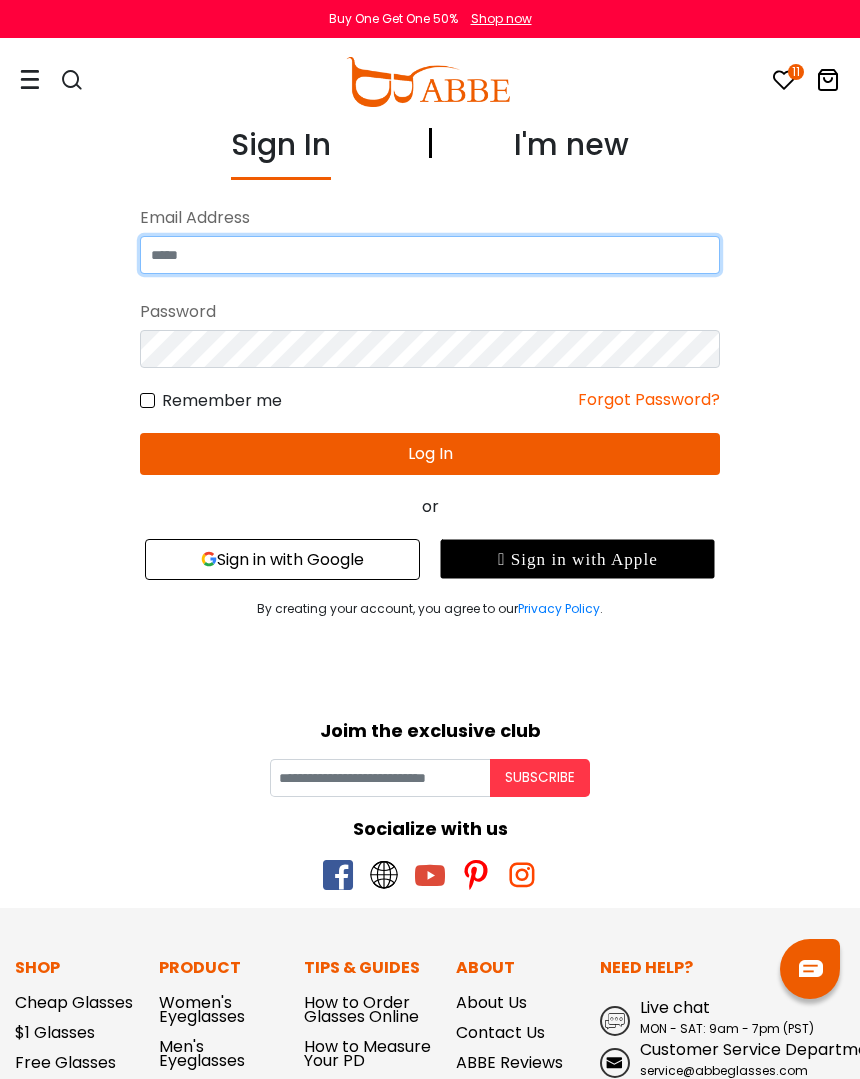 click at bounding box center (430, 255) 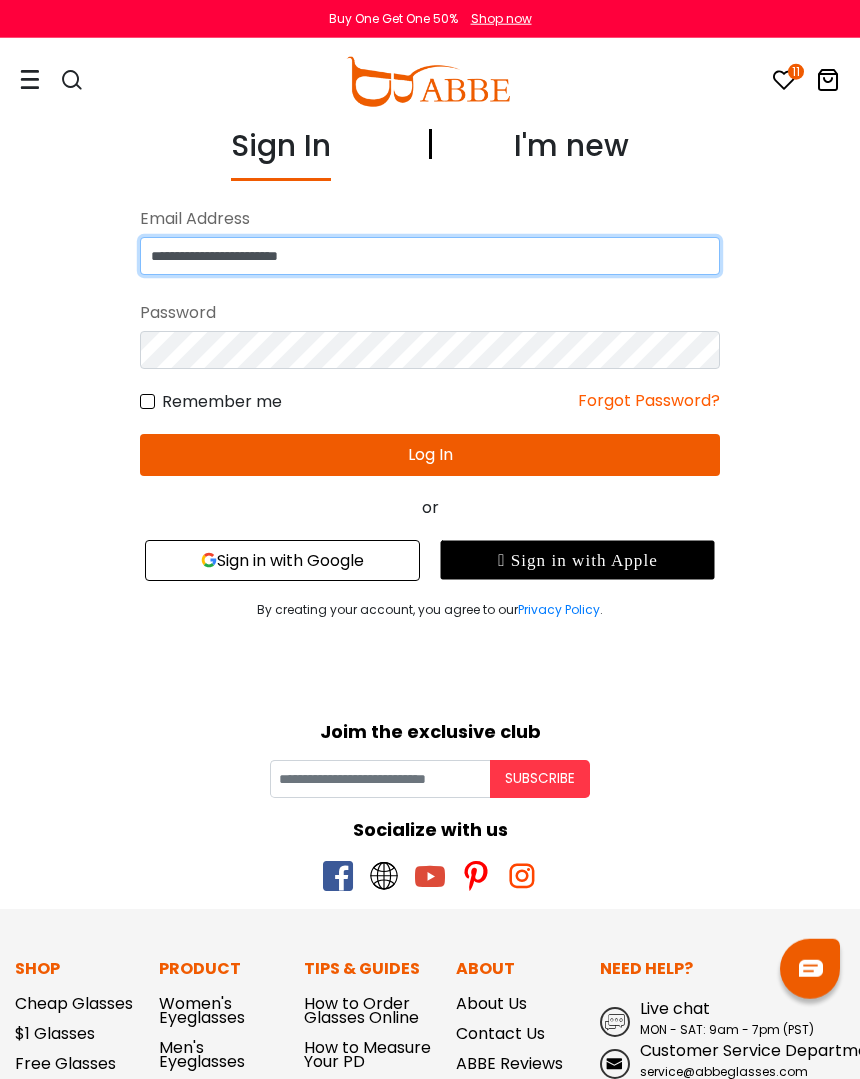 scroll, scrollTop: 1, scrollLeft: 2, axis: both 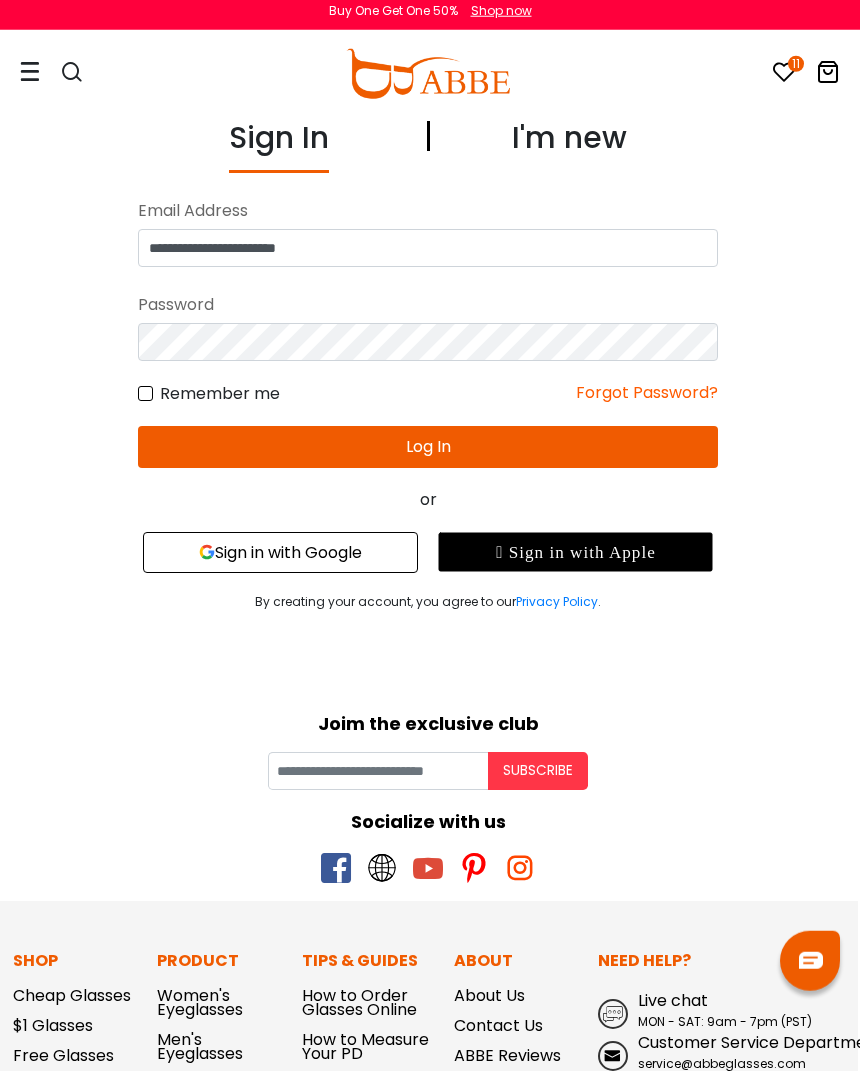 click on "Log In" at bounding box center (428, 455) 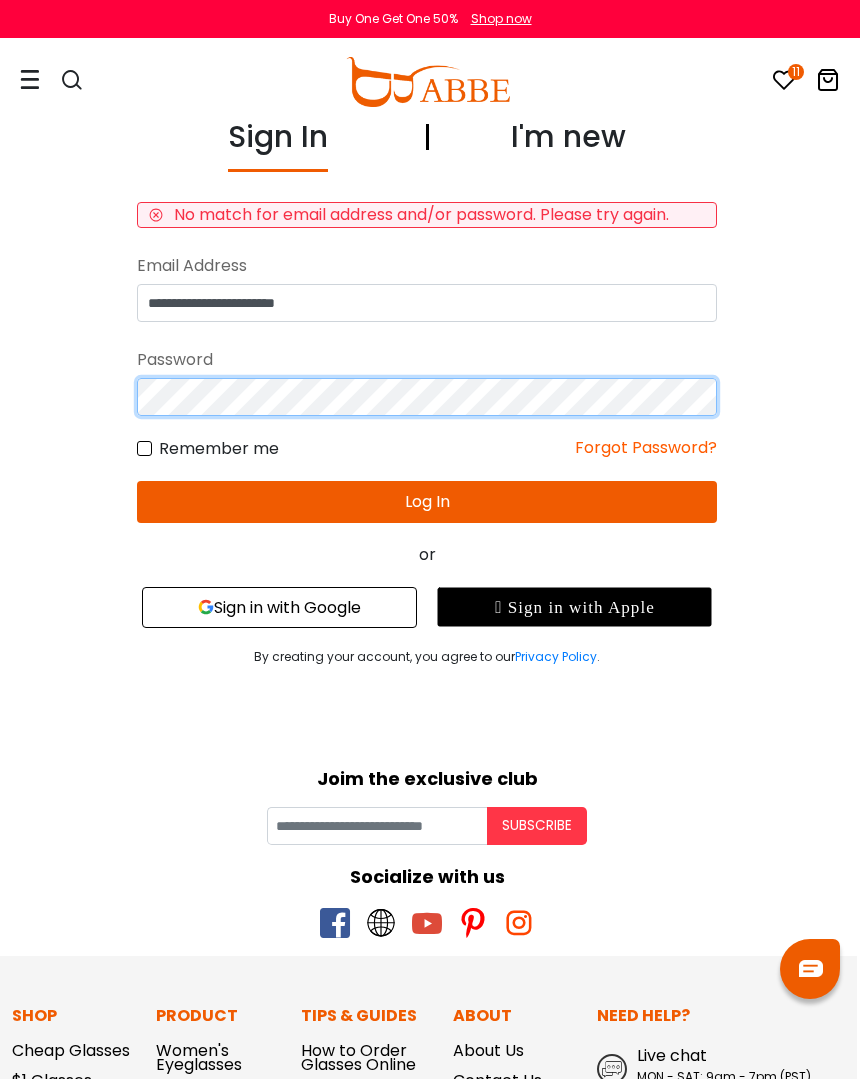 scroll, scrollTop: 9, scrollLeft: 2, axis: both 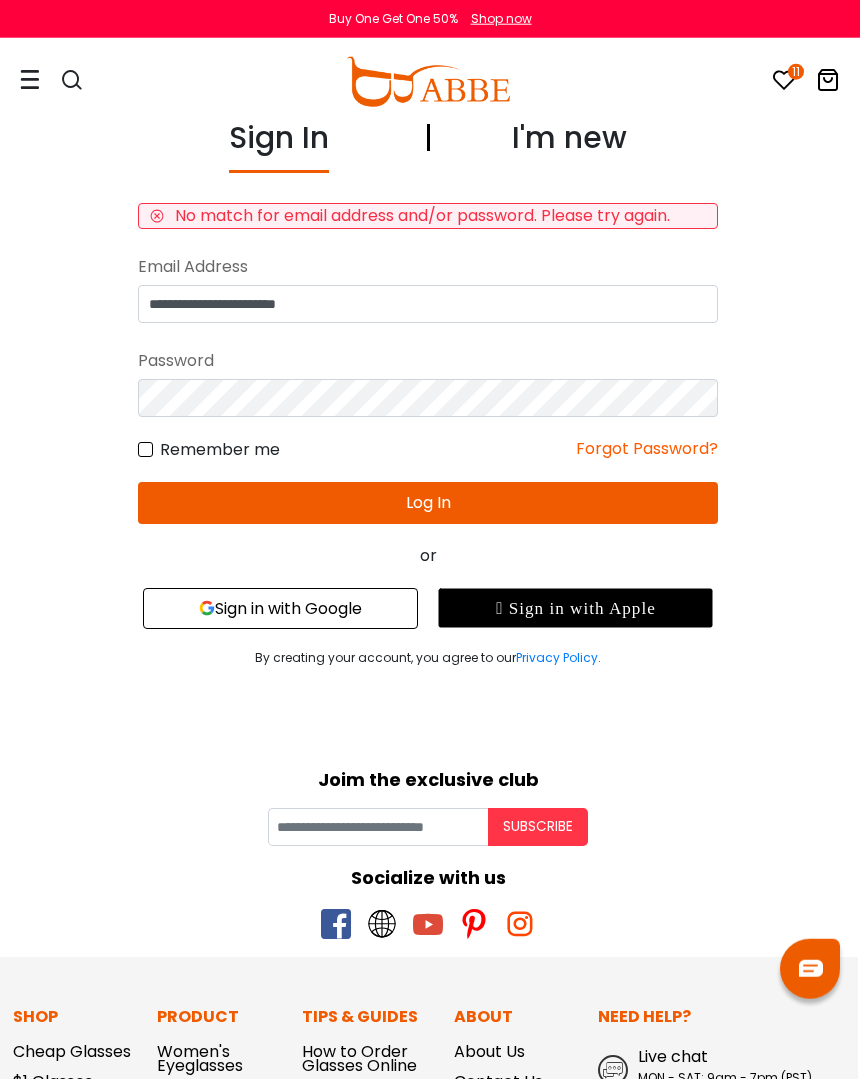click on "Log In" at bounding box center [428, 503] 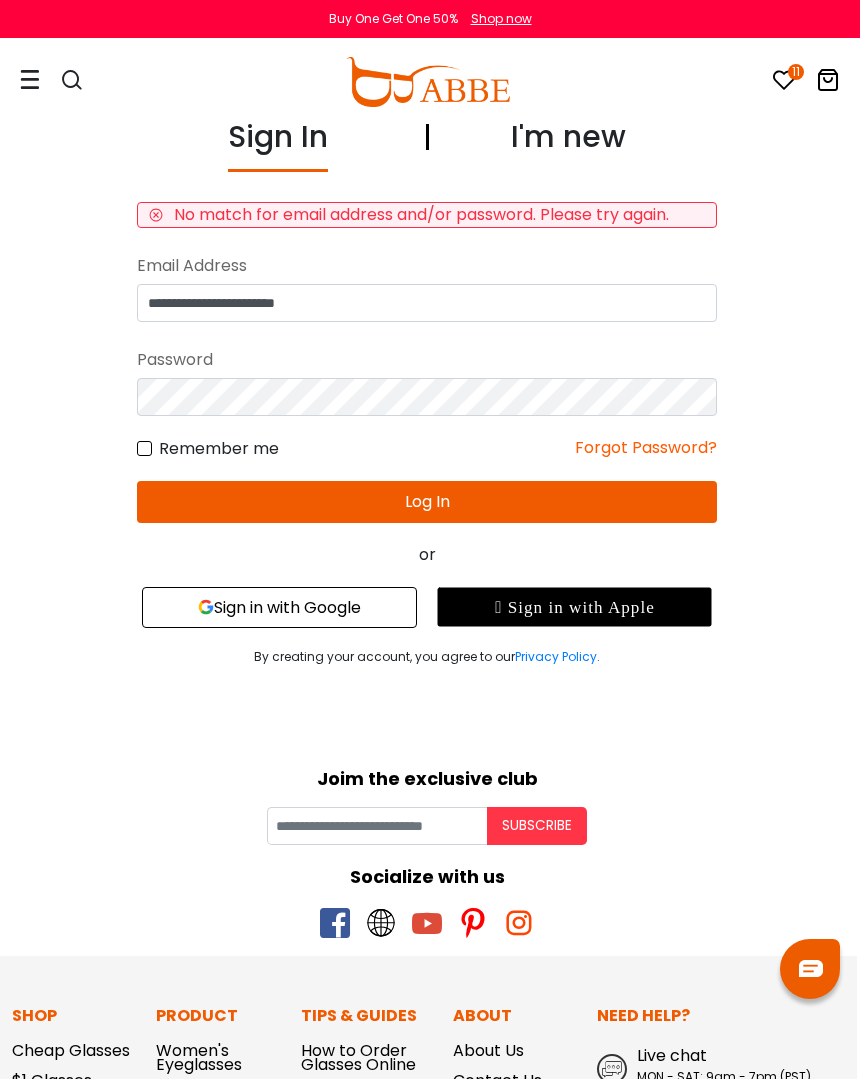 click on "Log In" at bounding box center (427, 502) 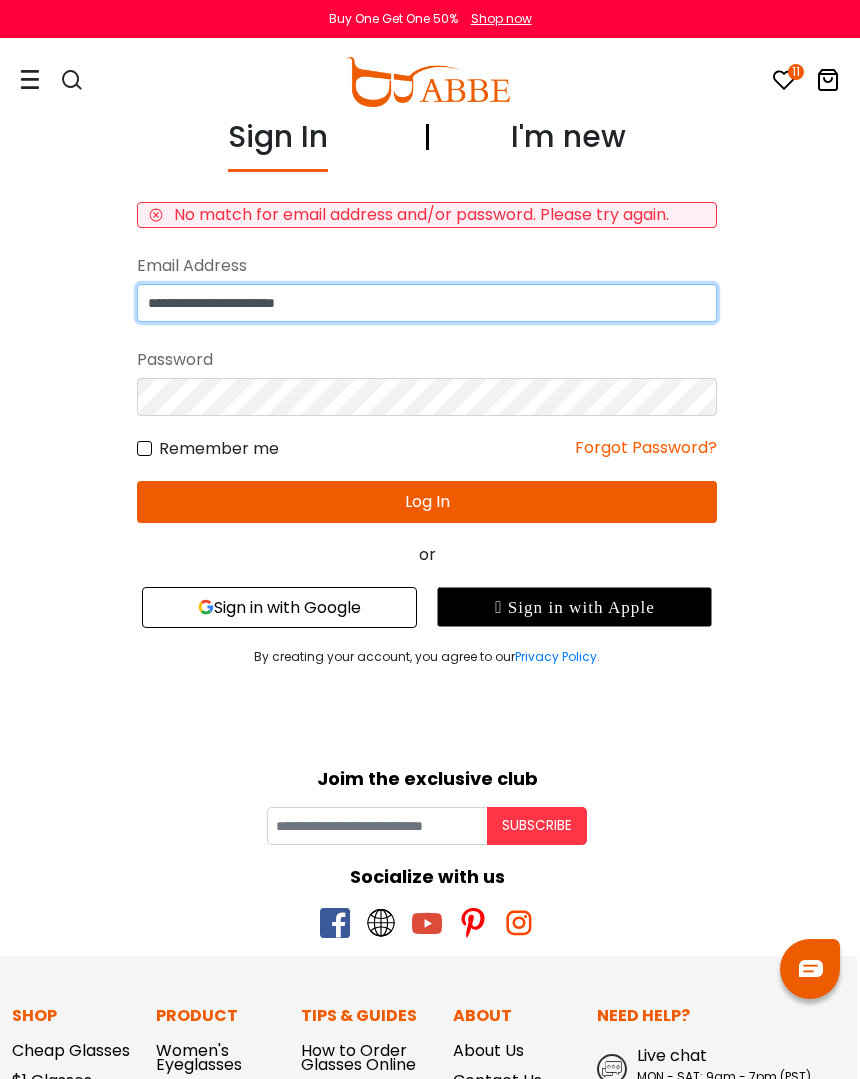 click on "**********" at bounding box center [427, 303] 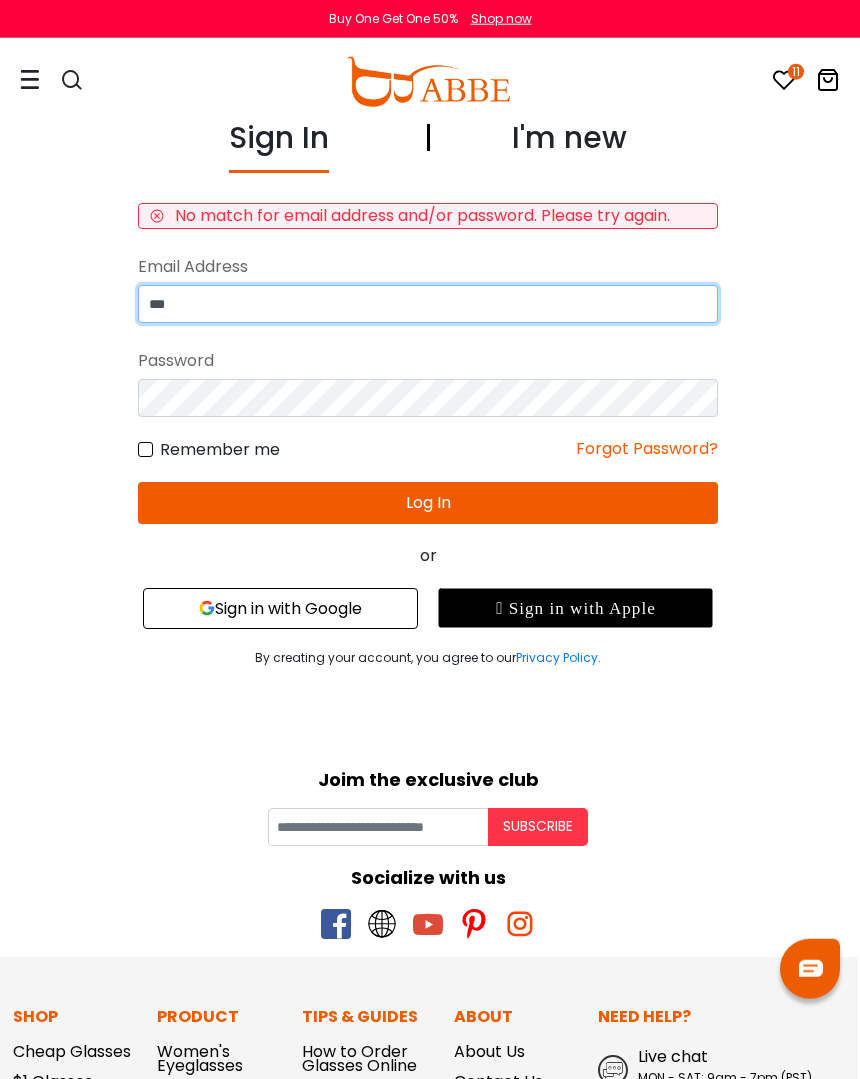 type on "**" 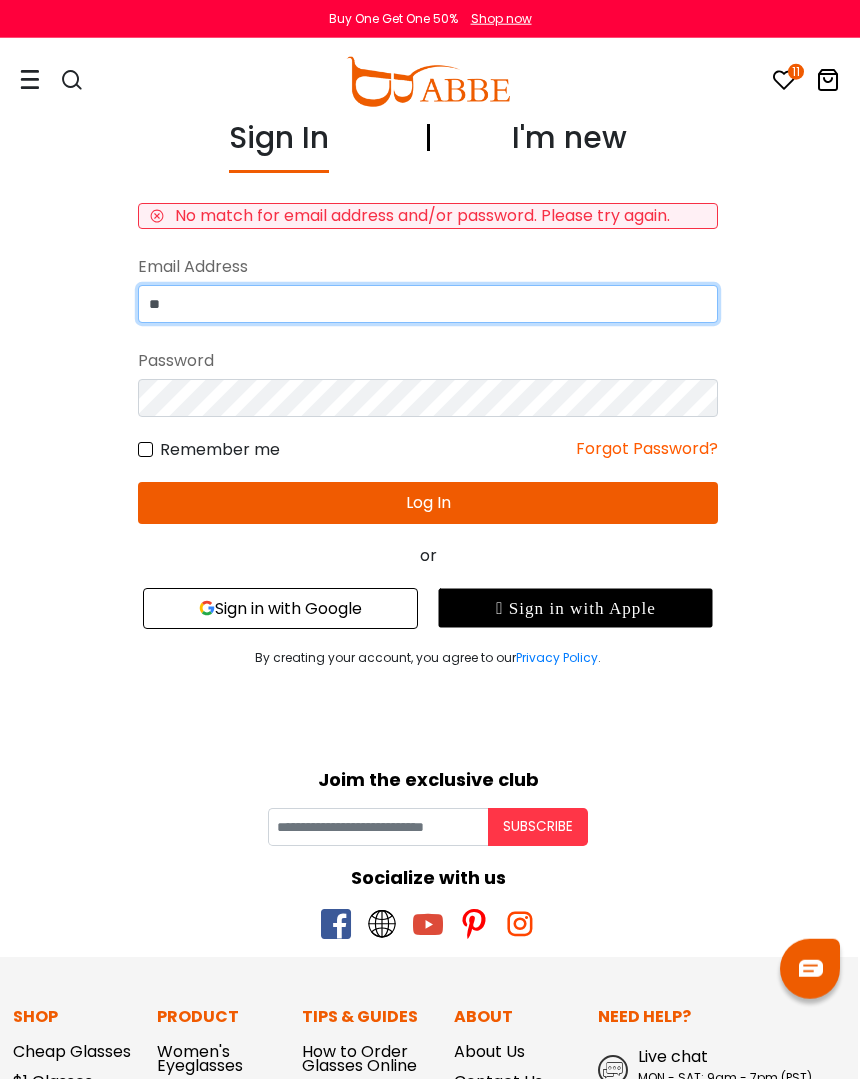 type 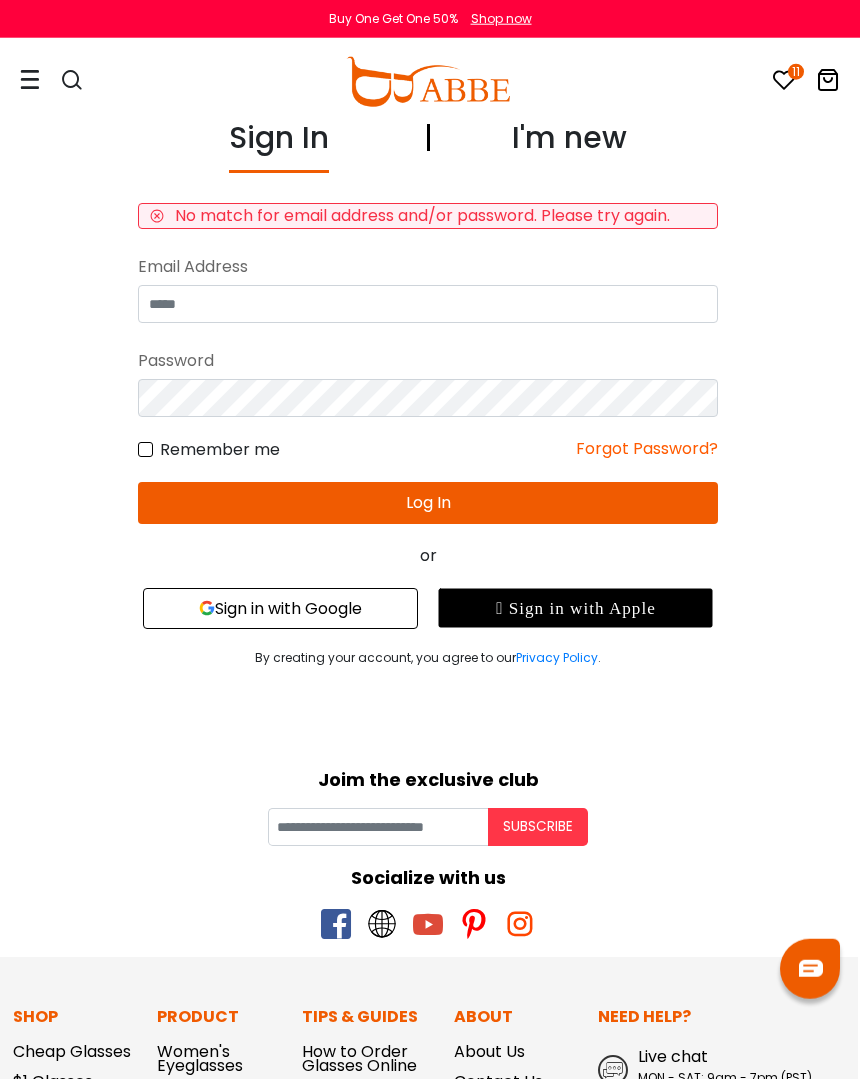 click on "I'm new" at bounding box center (569, 144) 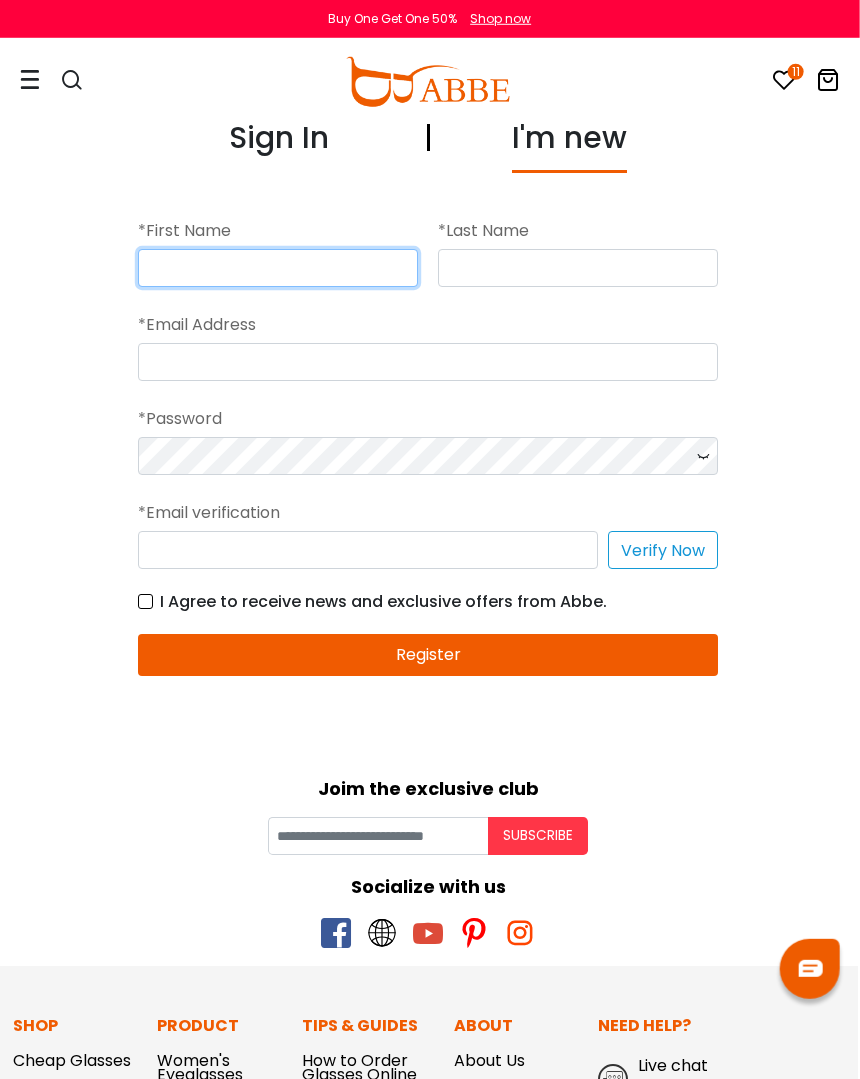 click at bounding box center [278, 268] 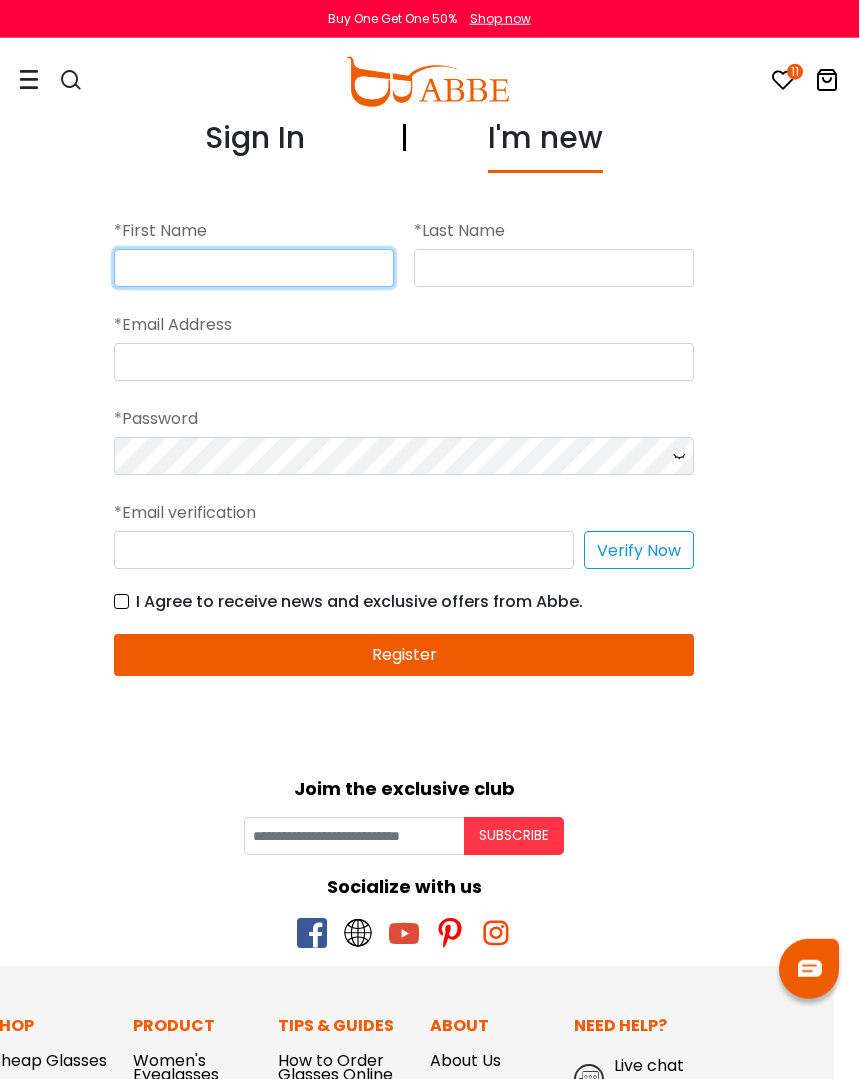 scroll, scrollTop: 9, scrollLeft: 24, axis: both 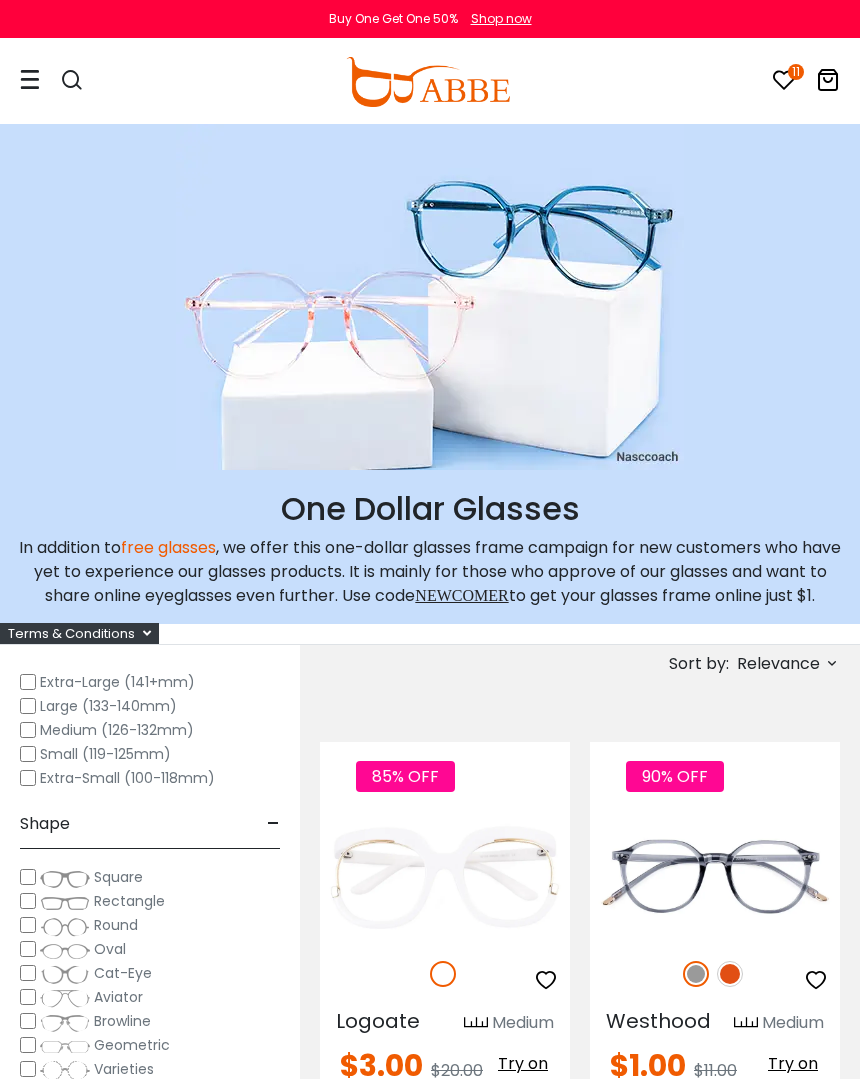 click on "Relevance" at bounding box center [778, 664] 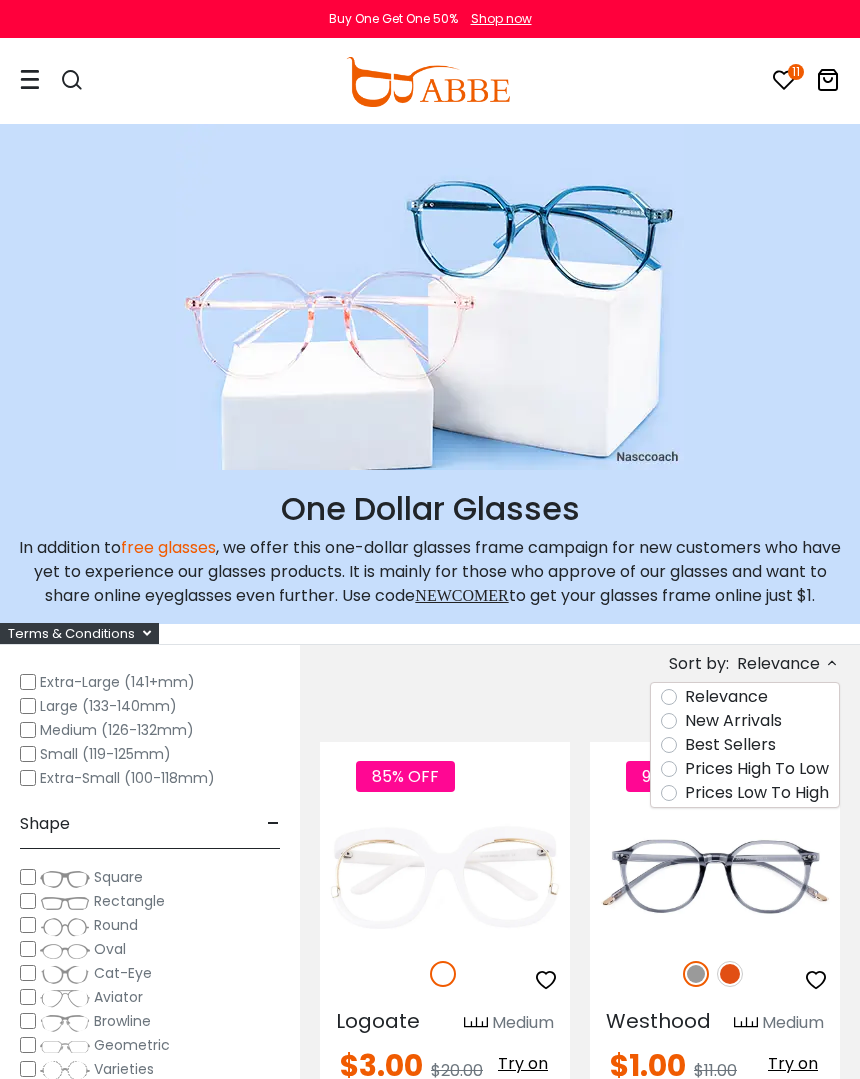 click on "Prices Low To High" at bounding box center [757, 793] 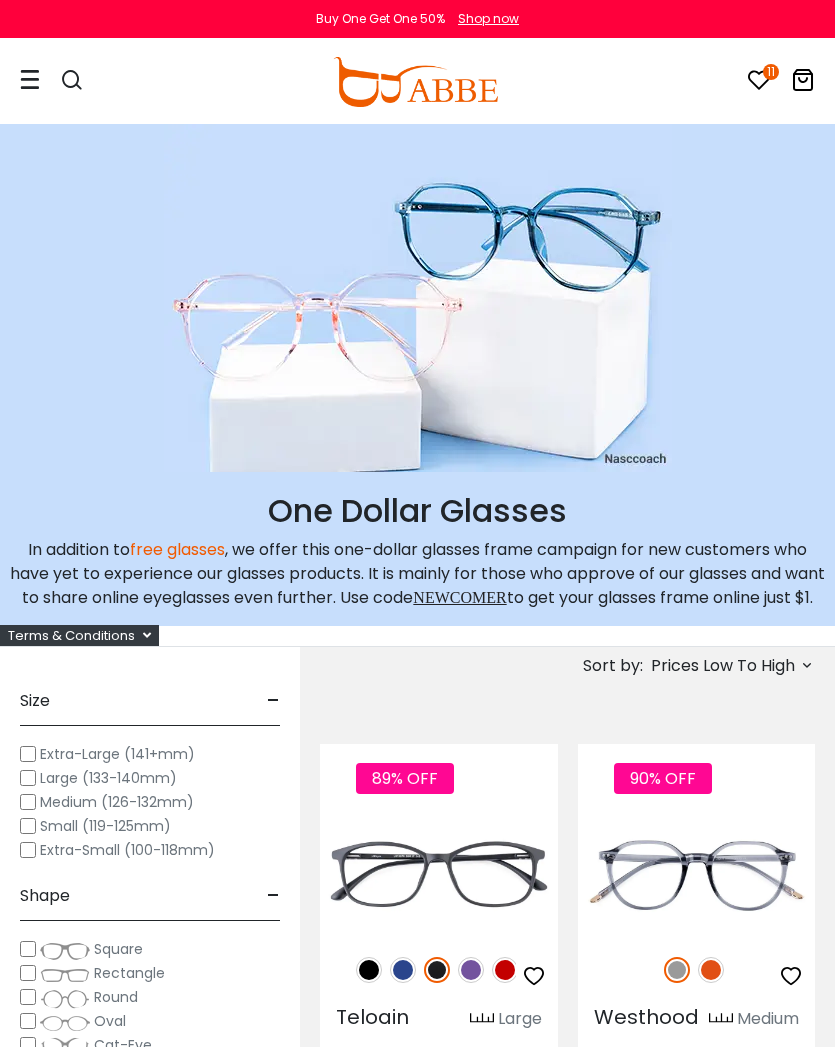 scroll, scrollTop: 0, scrollLeft: 0, axis: both 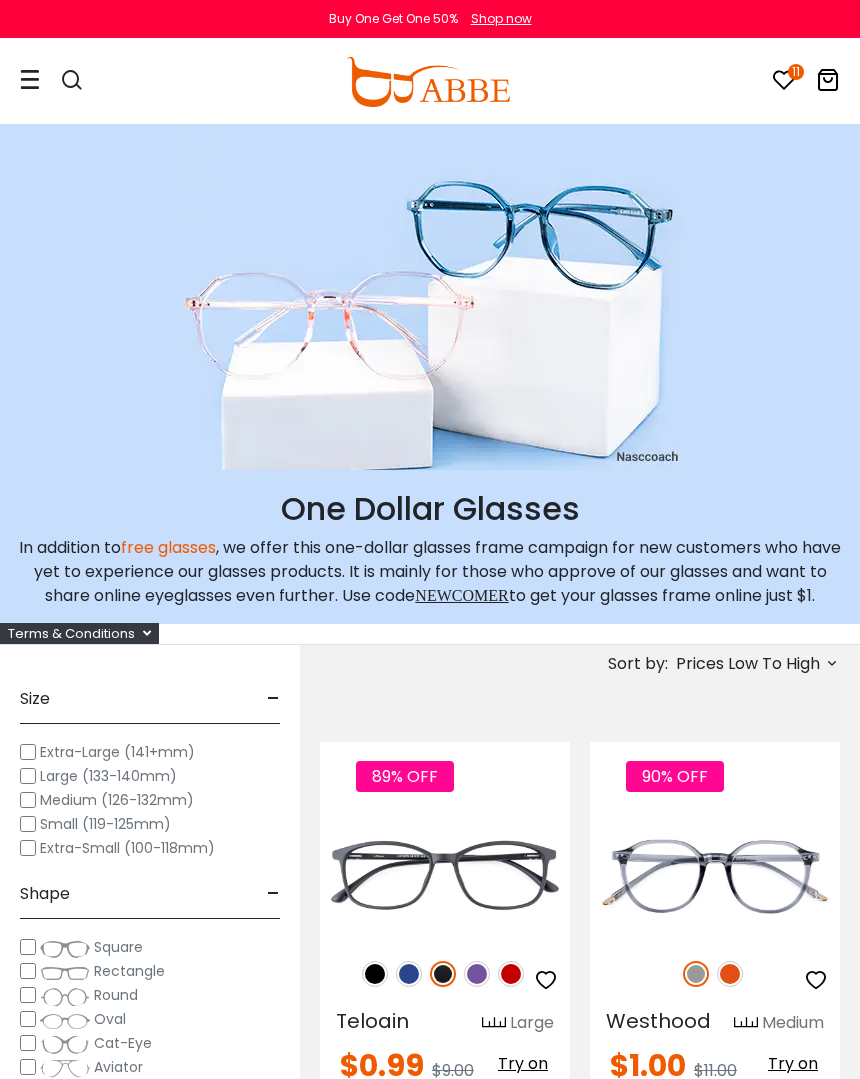 click on "11" at bounding box center (796, 72) 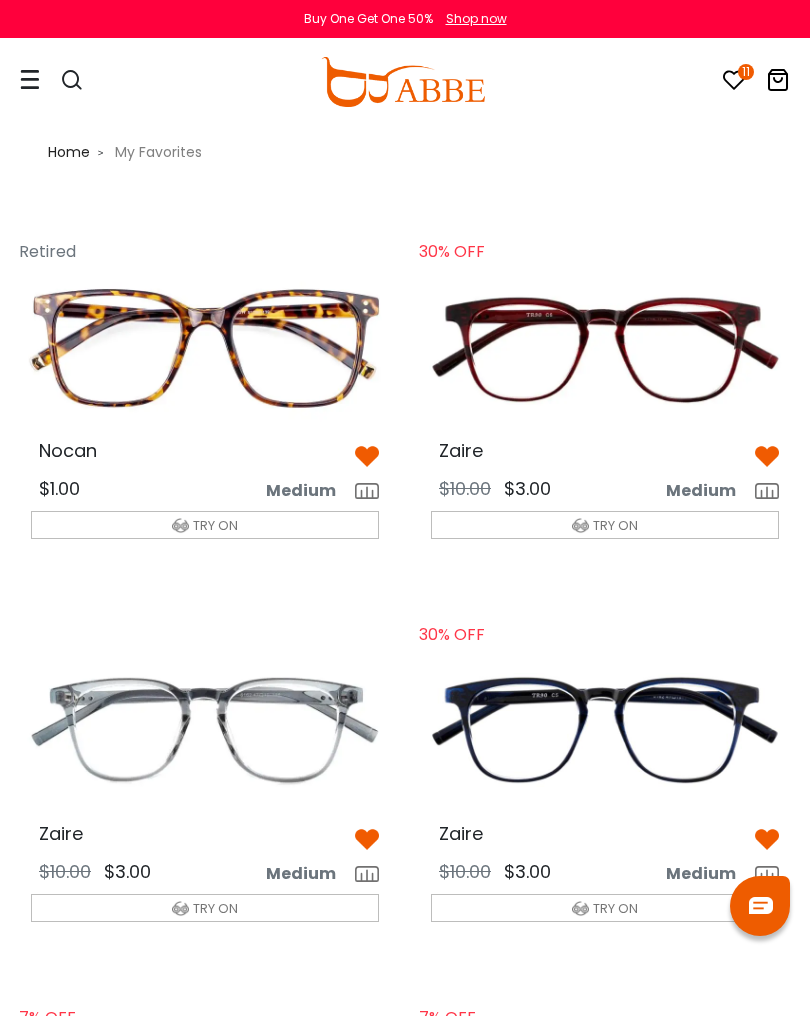 scroll, scrollTop: 0, scrollLeft: 0, axis: both 